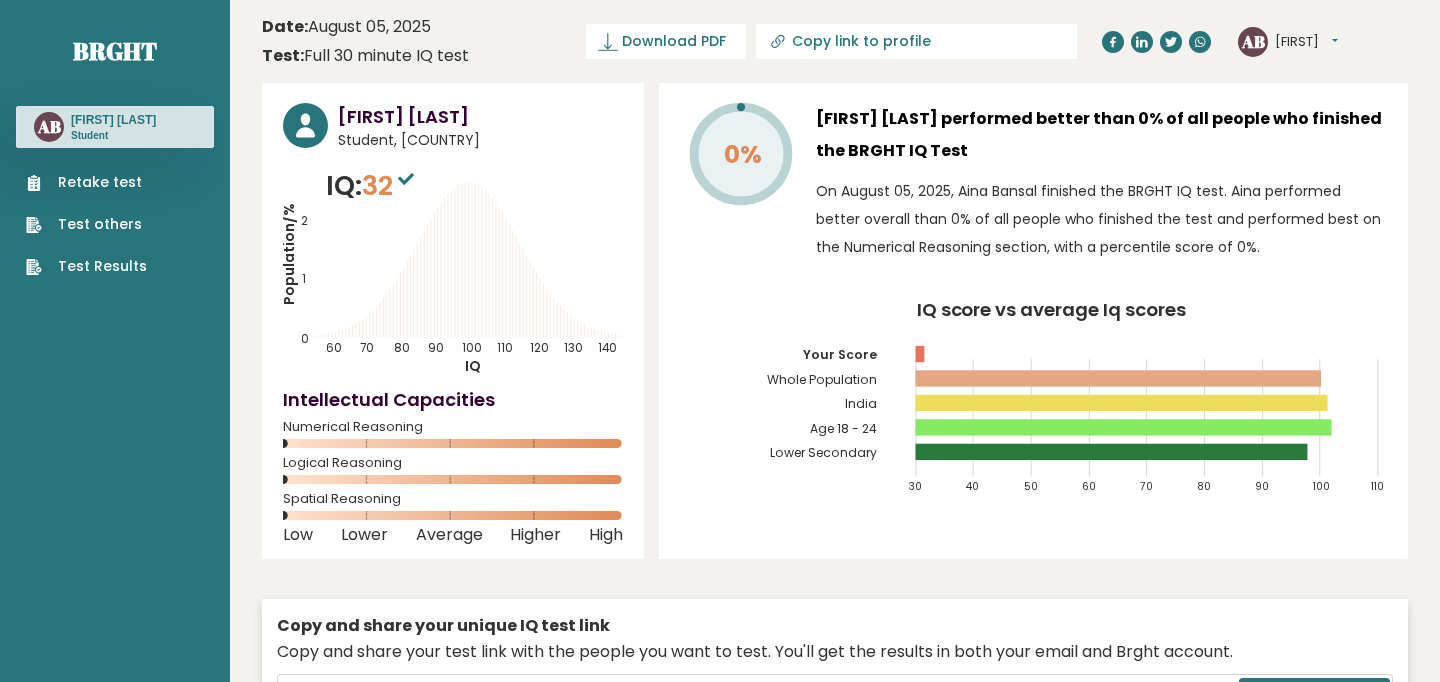scroll, scrollTop: 0, scrollLeft: 0, axis: both 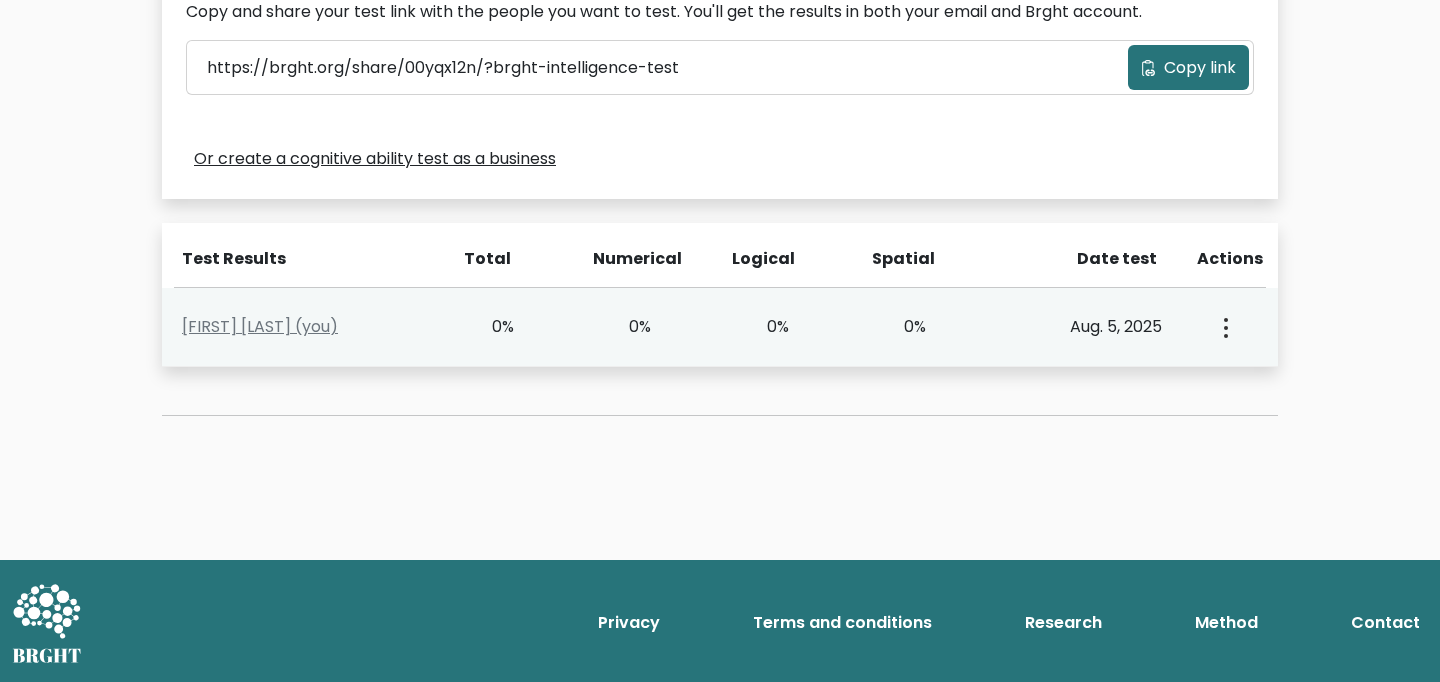 click on "View Profile" at bounding box center [1224, 327] 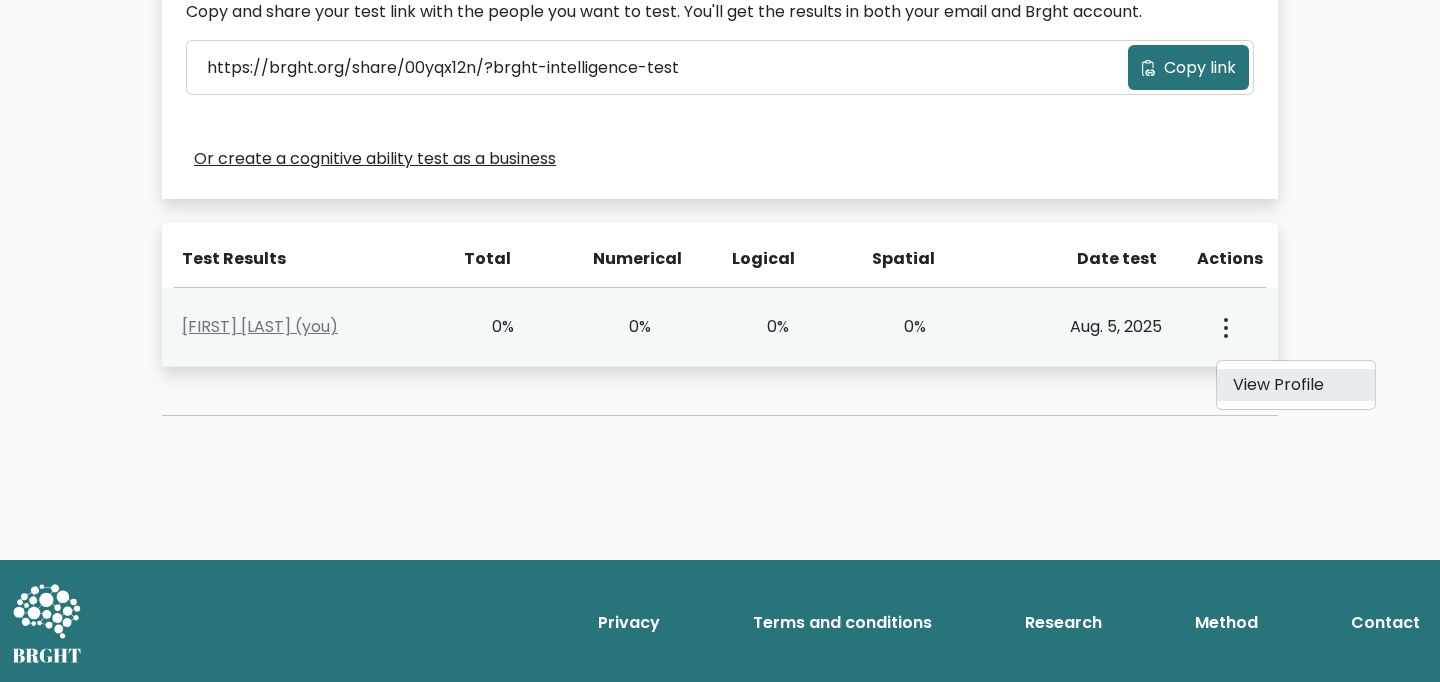 click on "View Profile" at bounding box center [1296, 385] 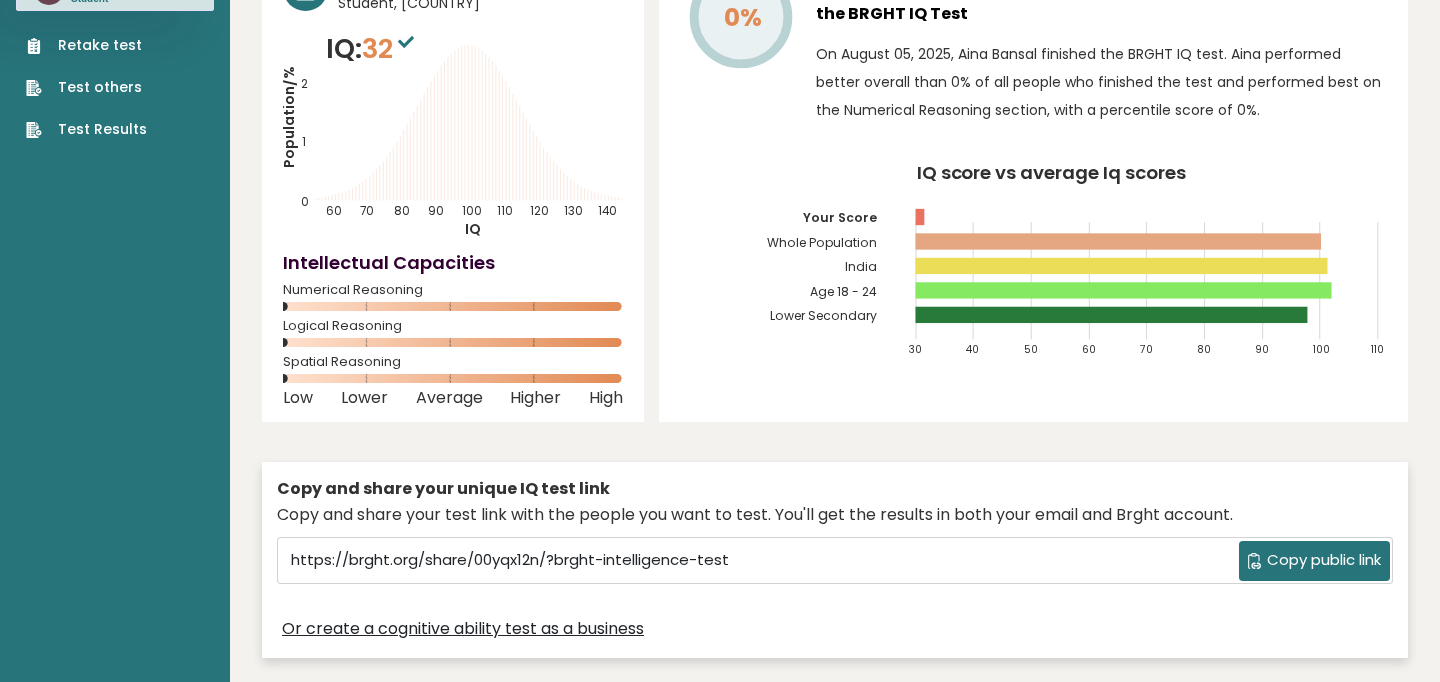 scroll, scrollTop: 0, scrollLeft: 0, axis: both 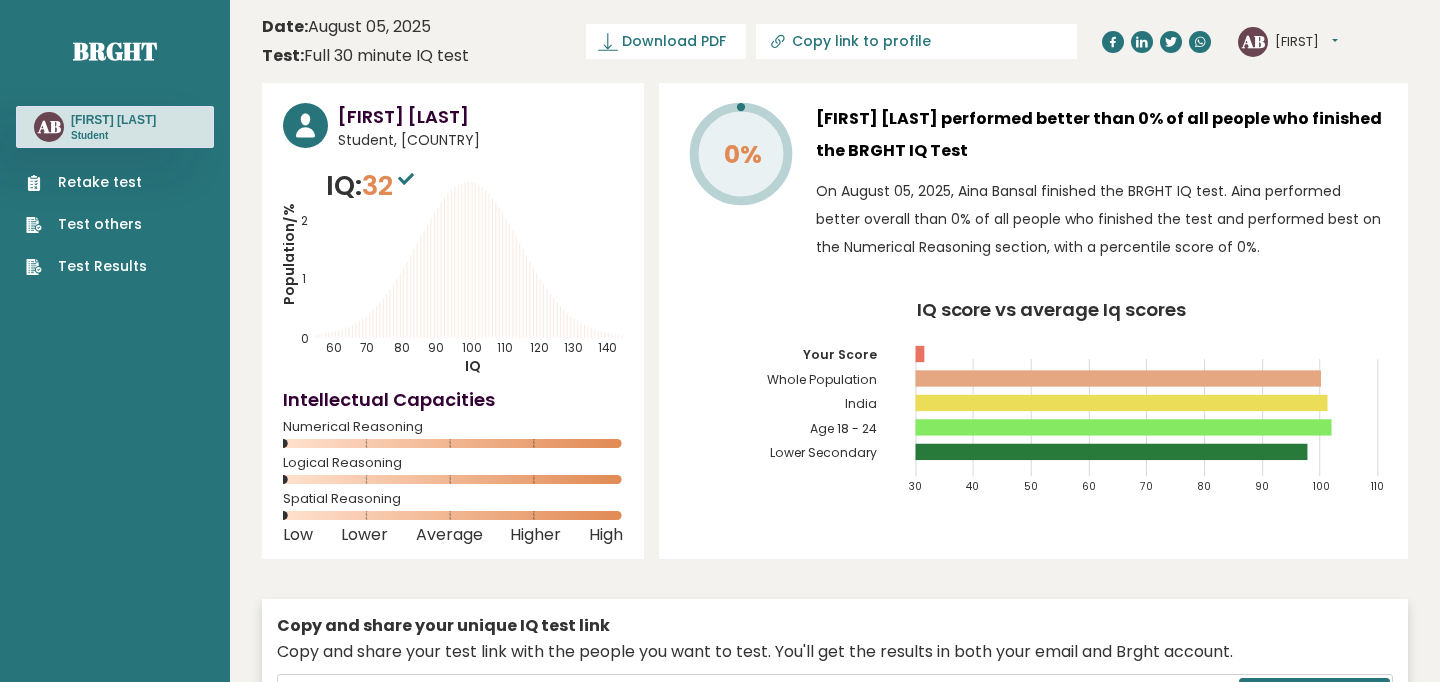 click on "0%" 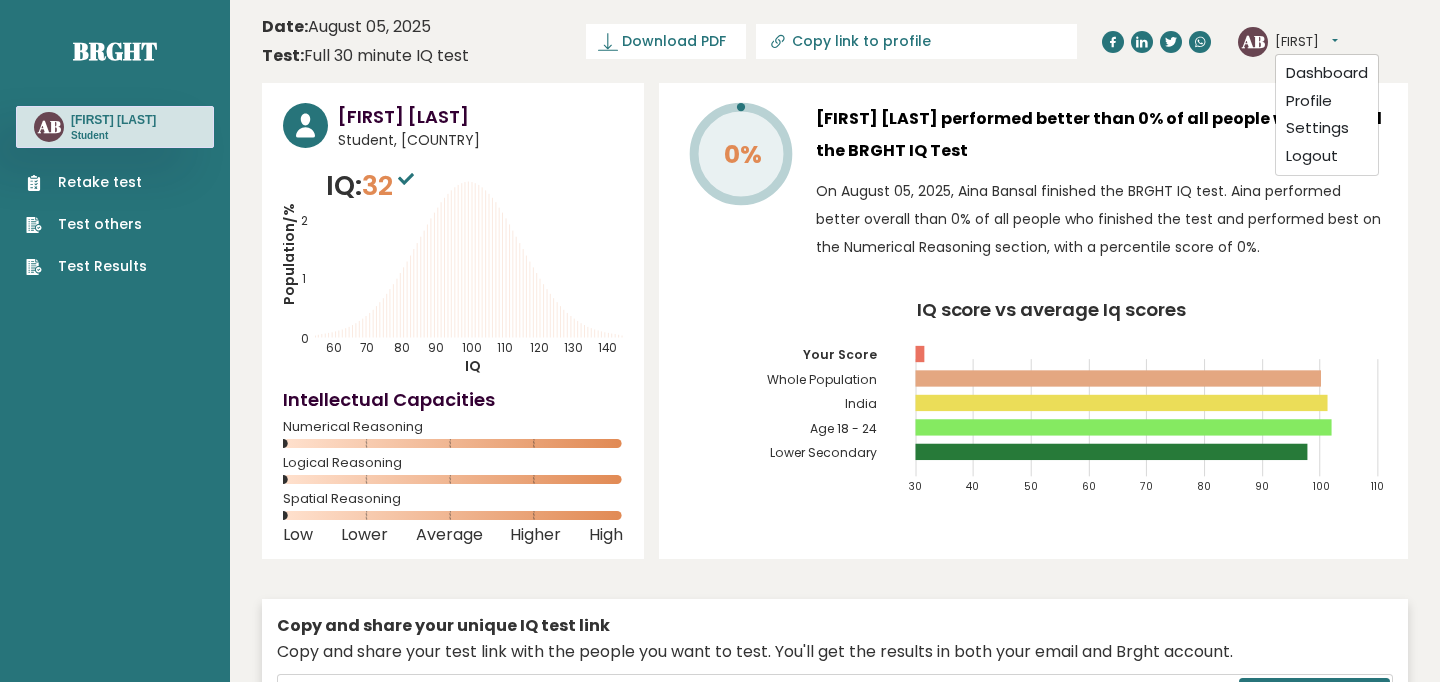 click on "Retake test" at bounding box center [86, 182] 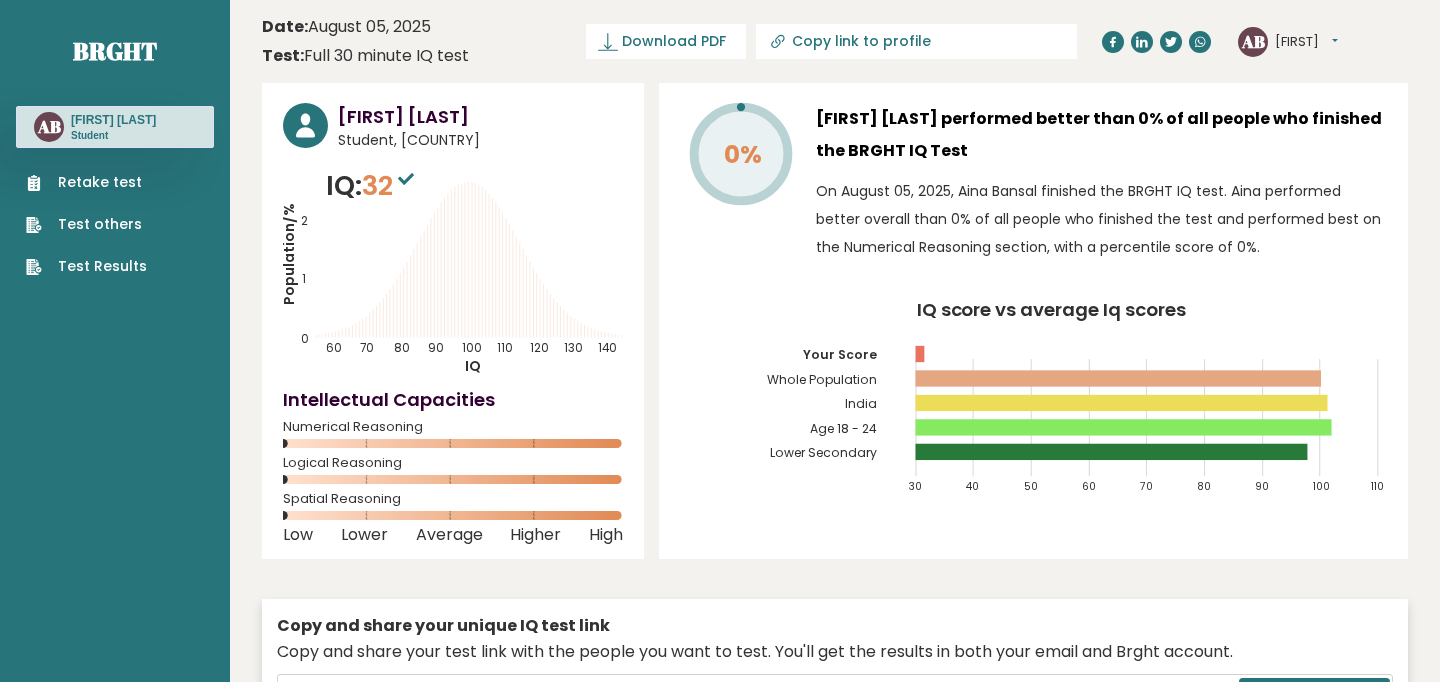 scroll, scrollTop: 0, scrollLeft: 0, axis: both 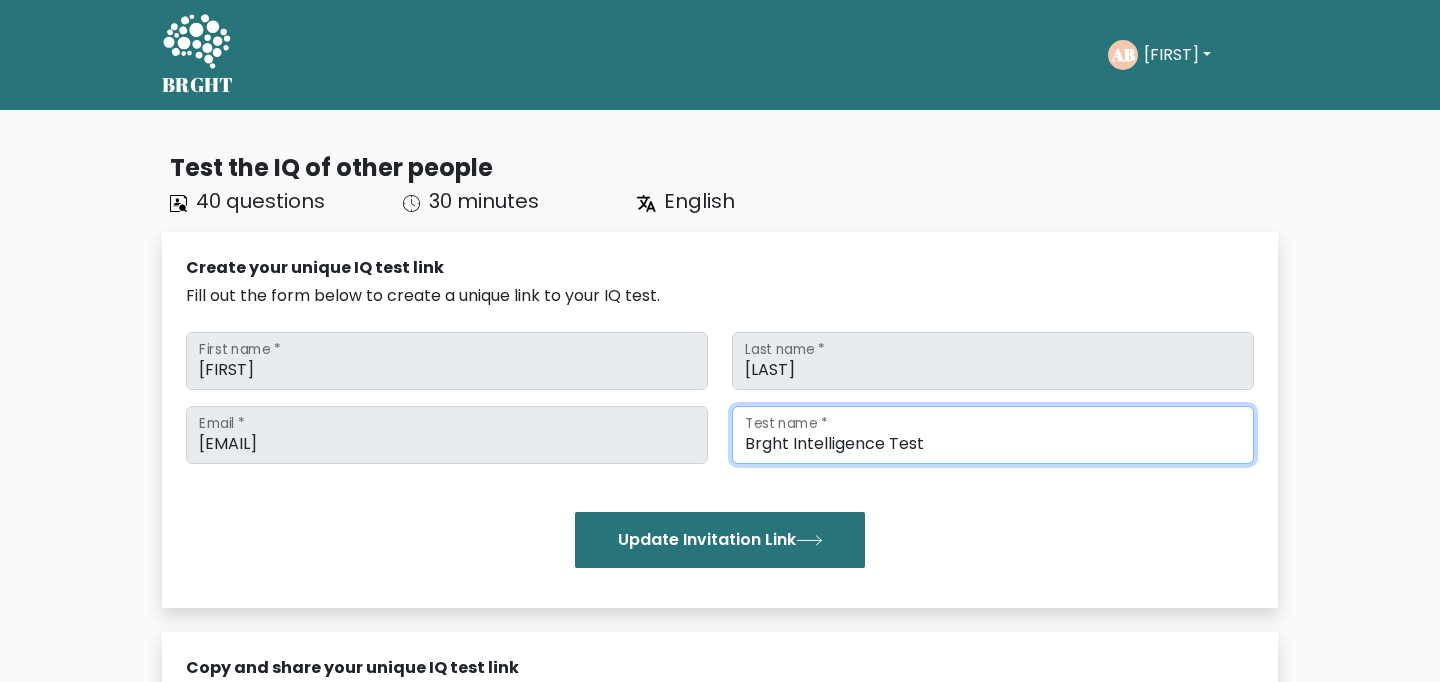 click on "Brght Intelligence Test" at bounding box center [993, 435] 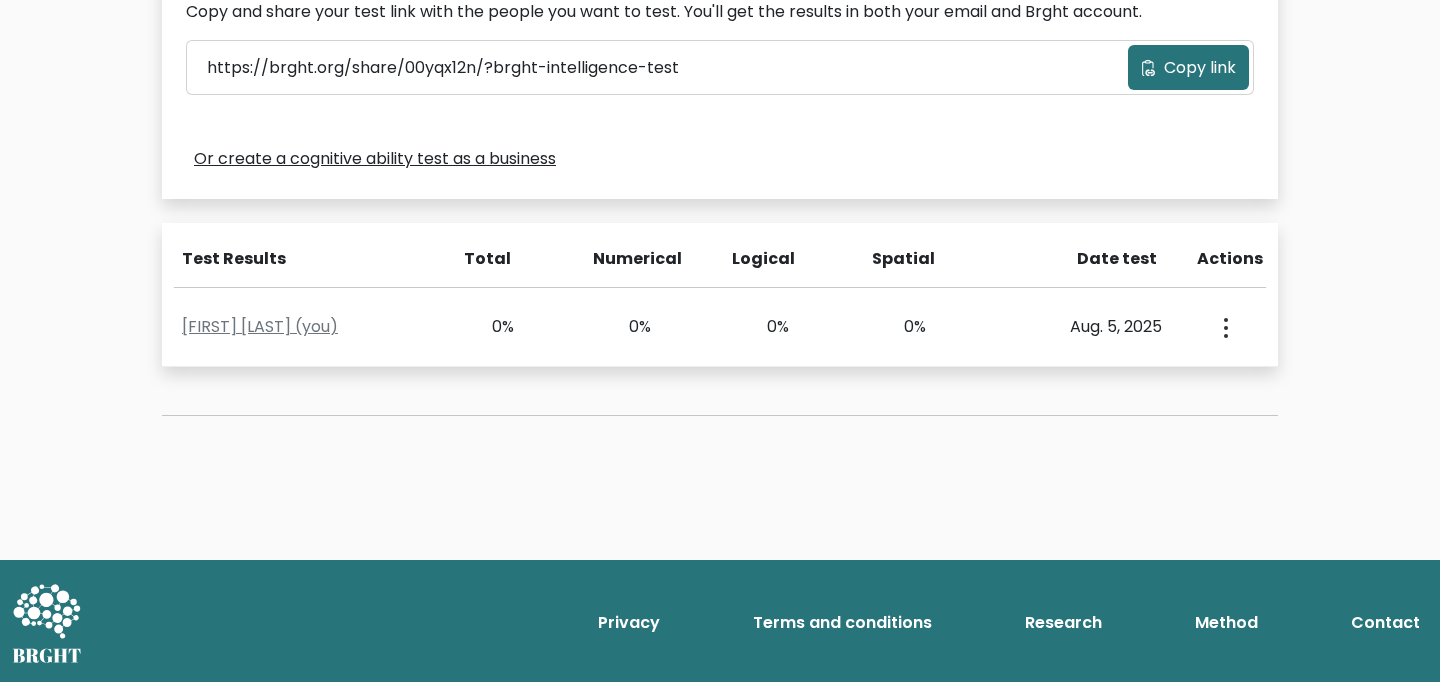scroll, scrollTop: 0, scrollLeft: 0, axis: both 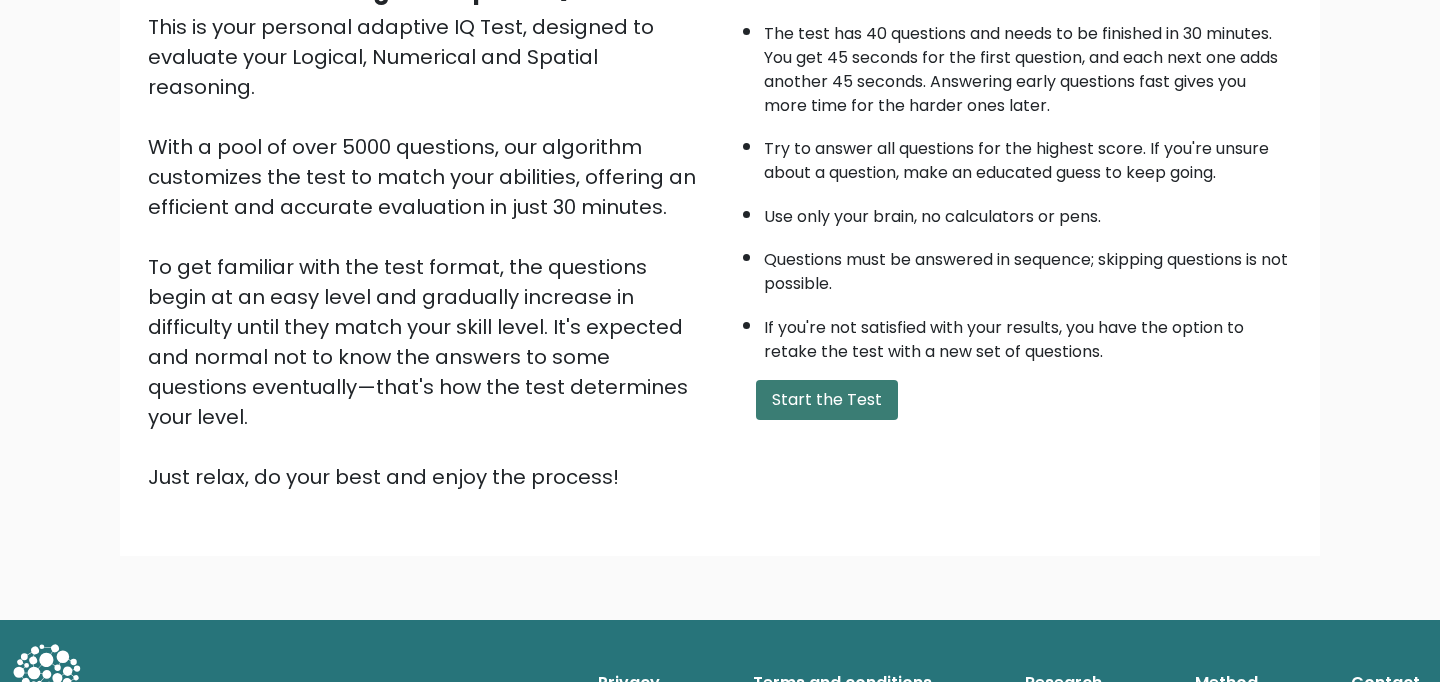 click on "Start the Test" at bounding box center (827, 400) 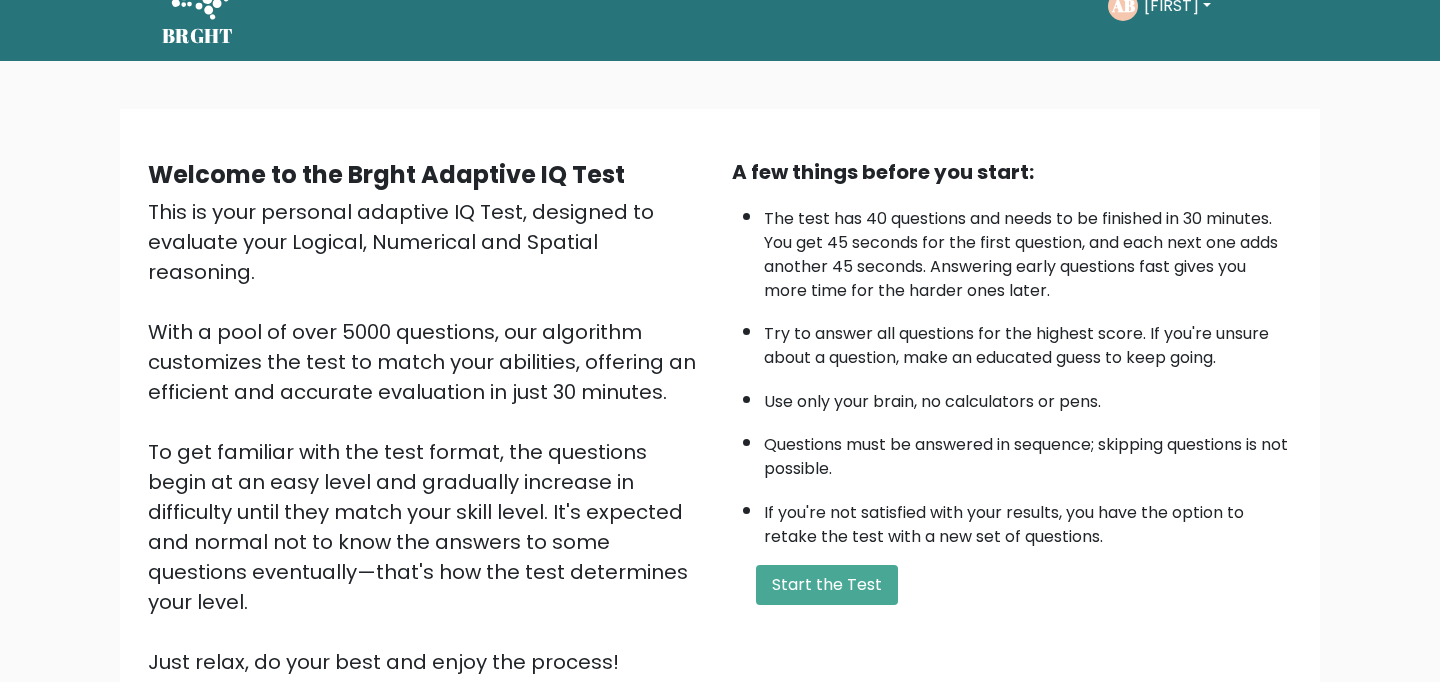 scroll, scrollTop: 0, scrollLeft: 0, axis: both 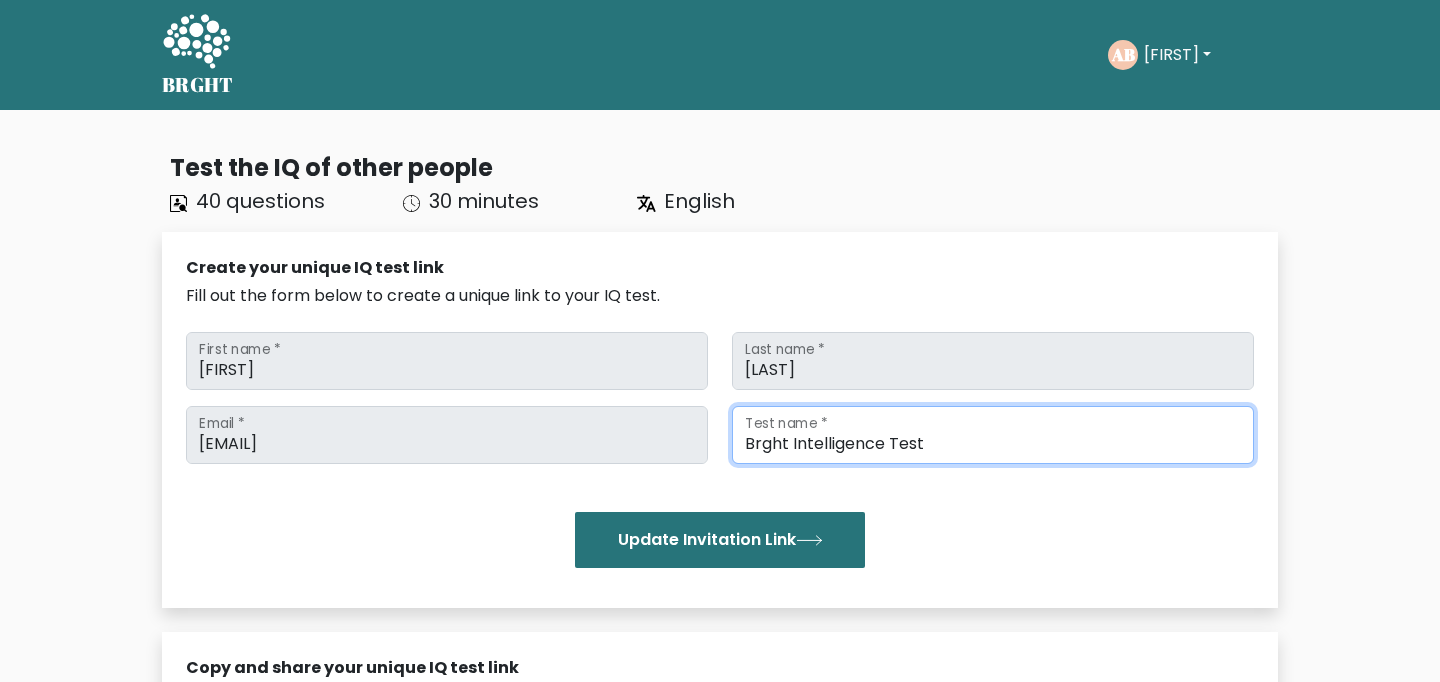 click on "Brght Intelligence Test" at bounding box center [993, 435] 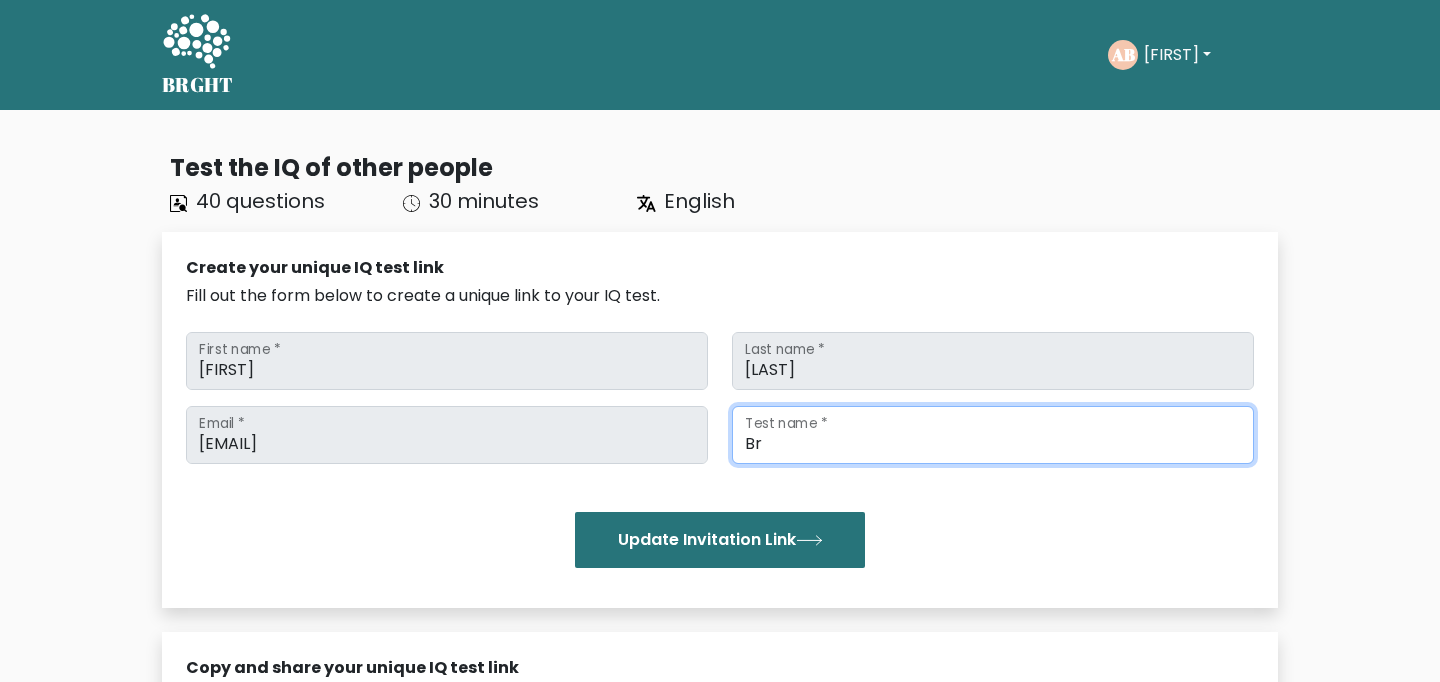 type on "B" 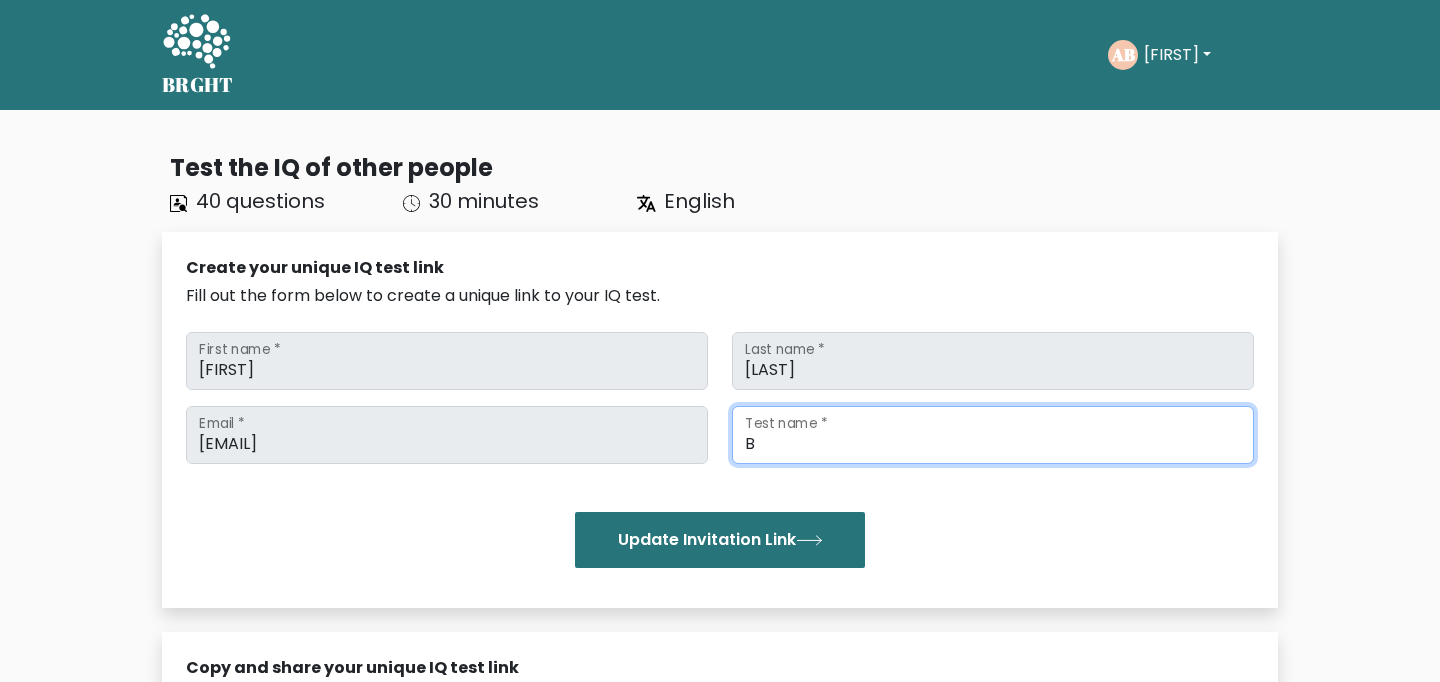 type 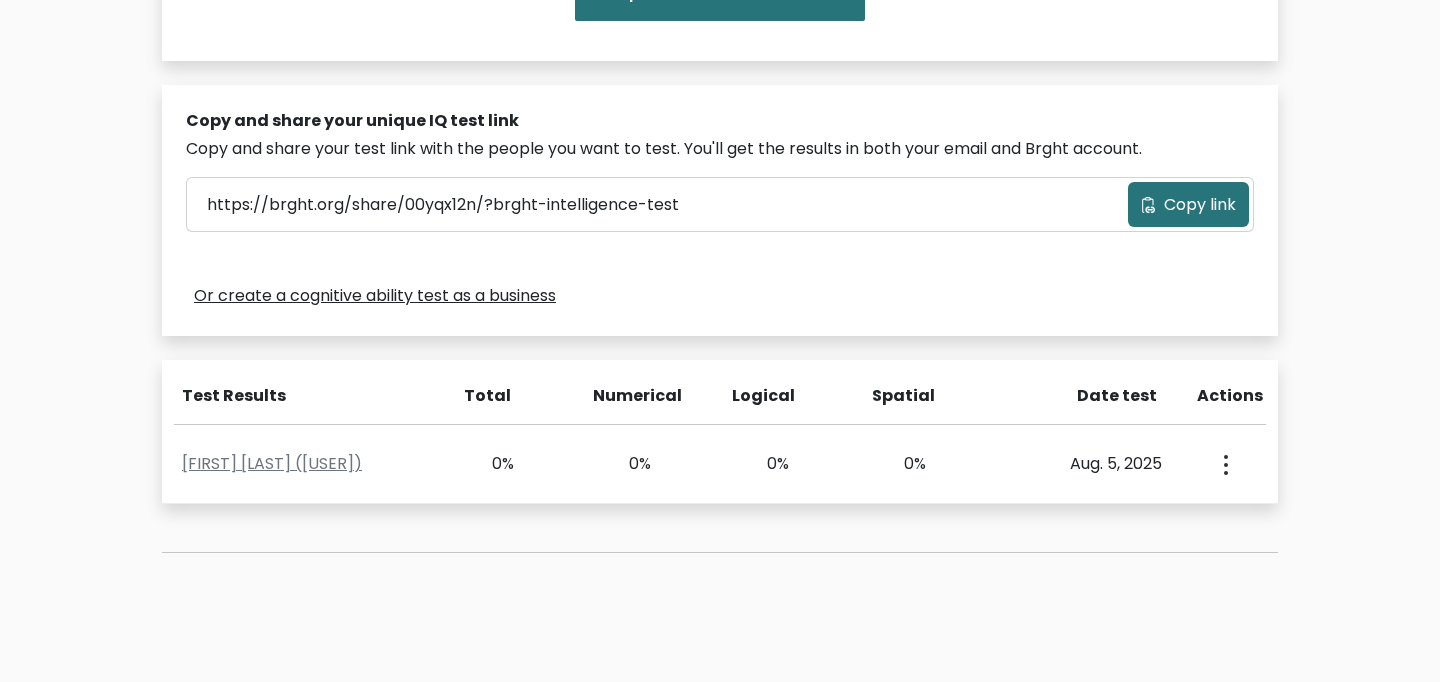 scroll, scrollTop: 684, scrollLeft: 0, axis: vertical 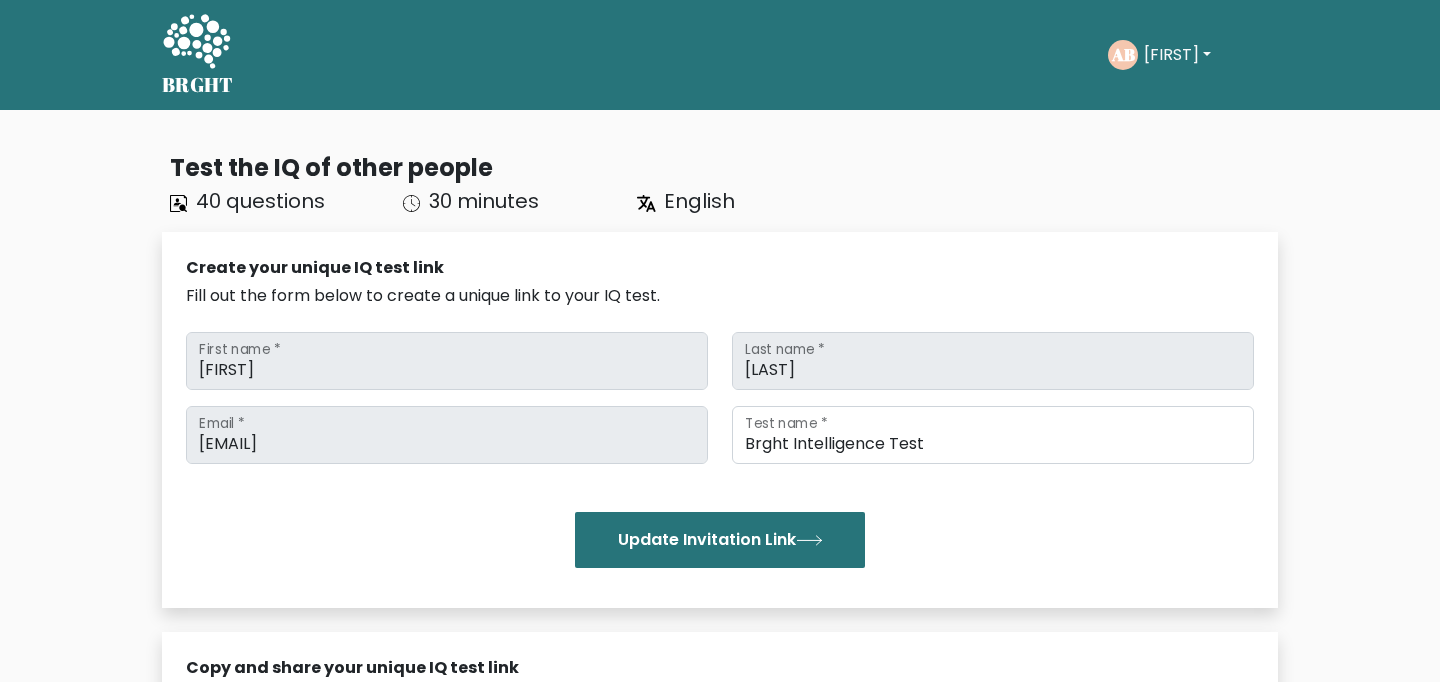 click on "Aina" at bounding box center [1177, 55] 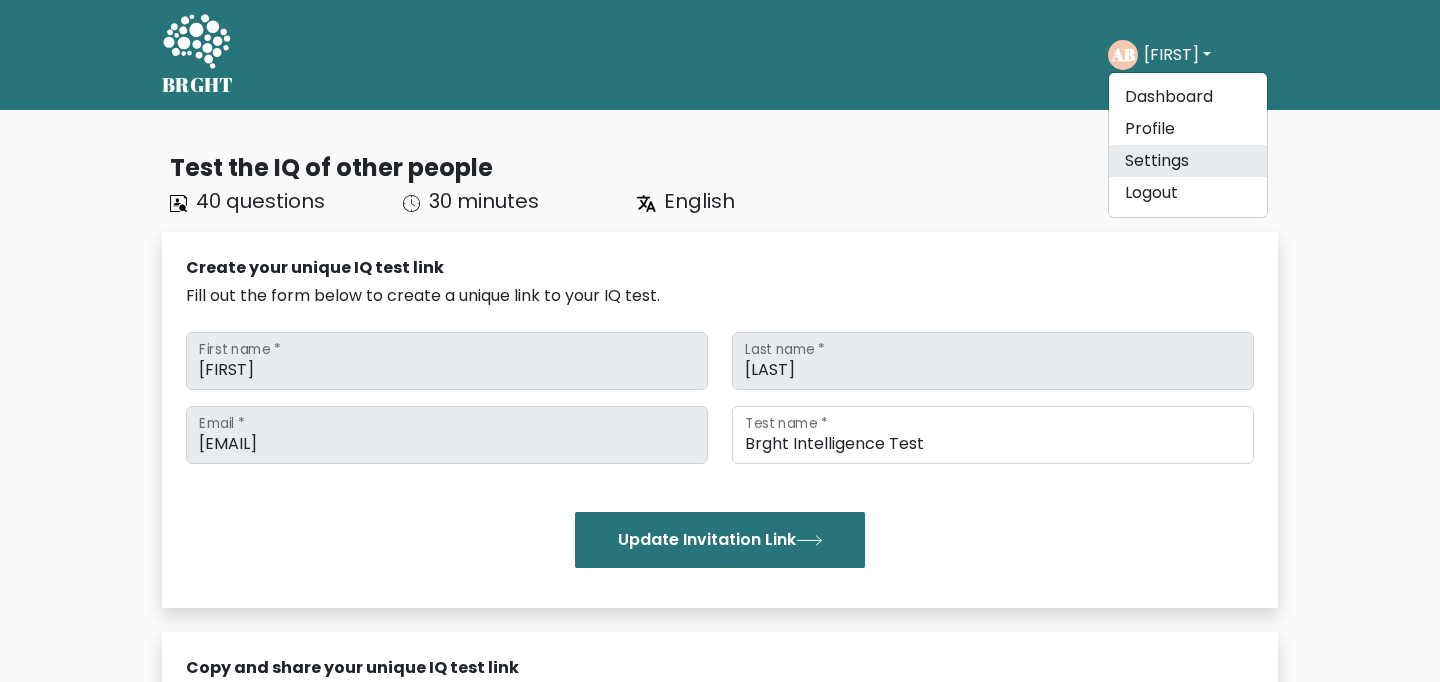 click on "Settings" at bounding box center [1188, 161] 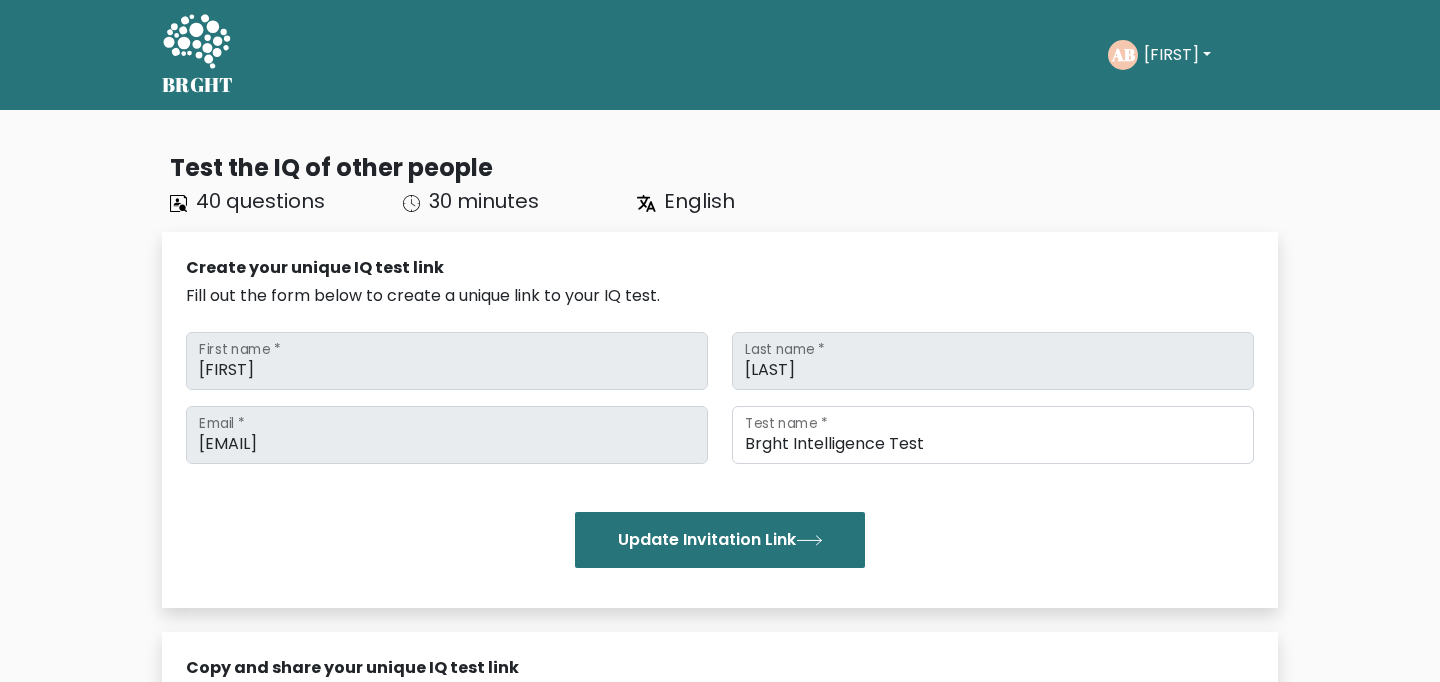 click on "Aina" at bounding box center [1177, 55] 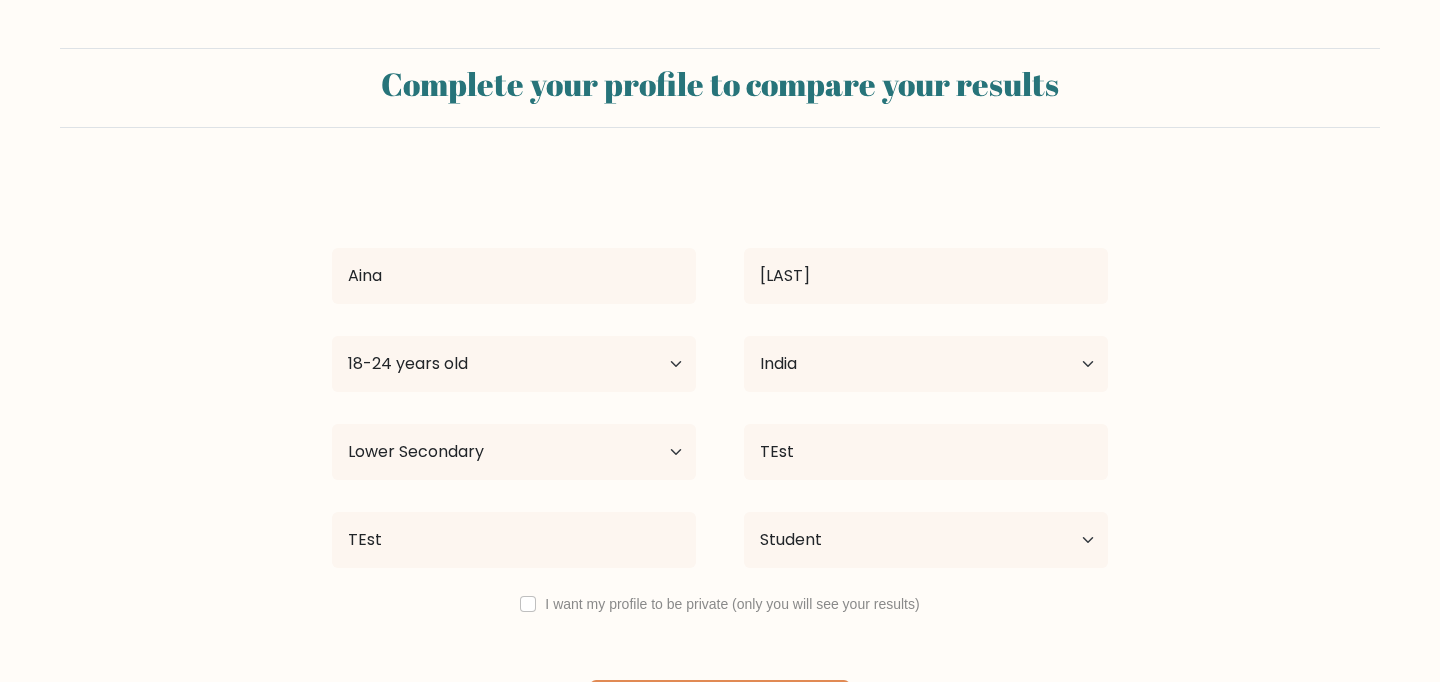 select on "18_24" 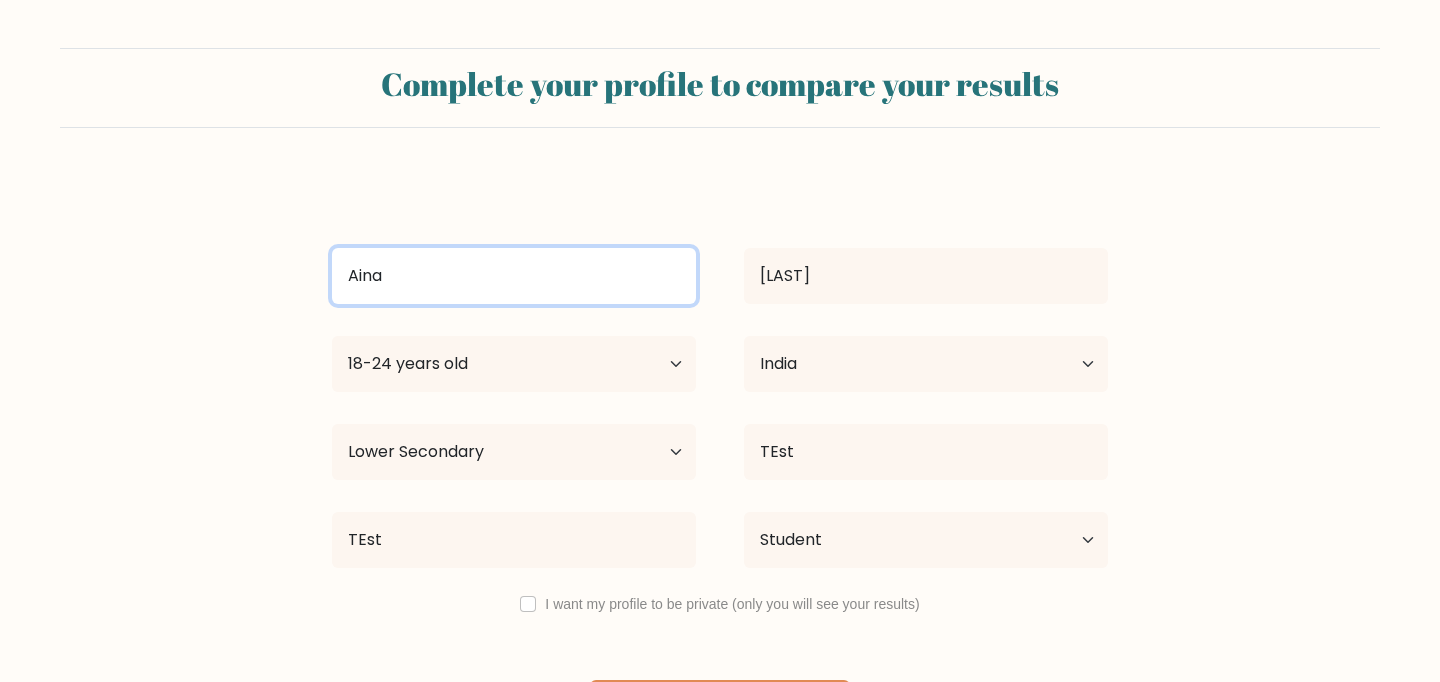 click on "Aina" at bounding box center [514, 276] 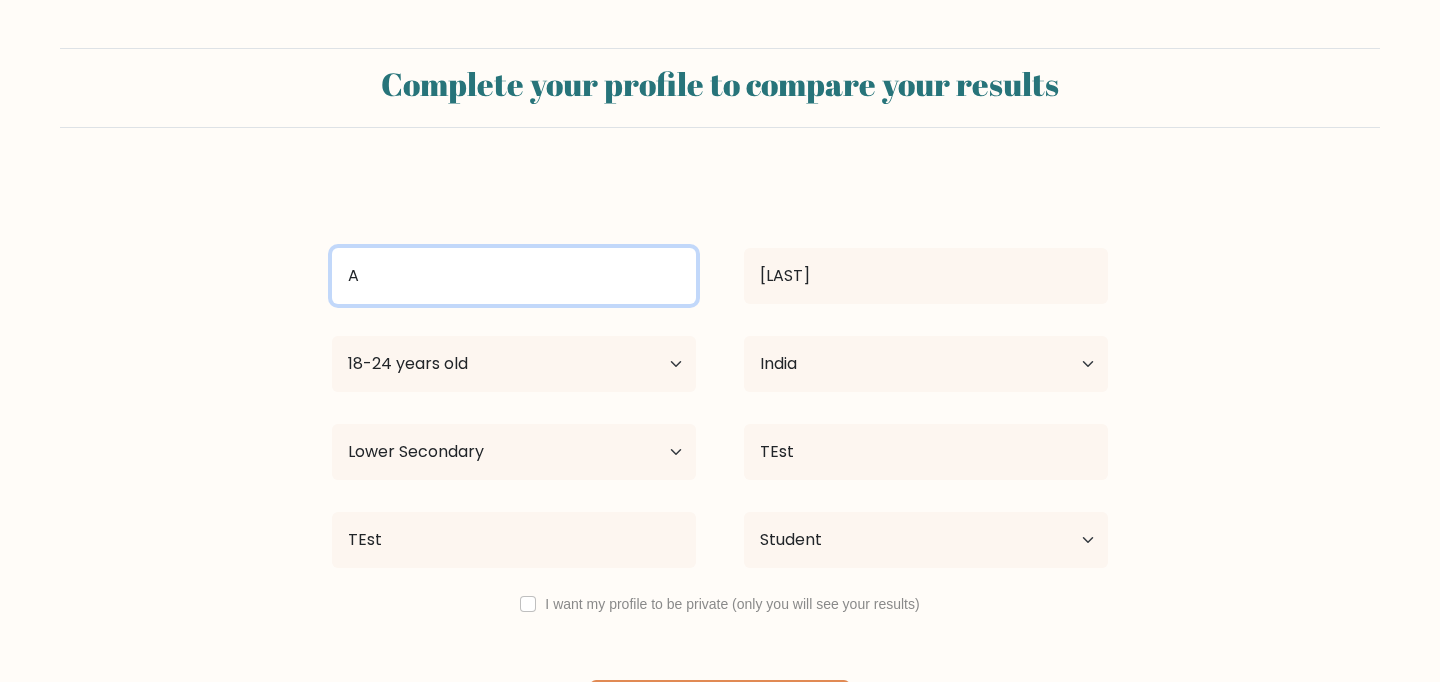 type on "A" 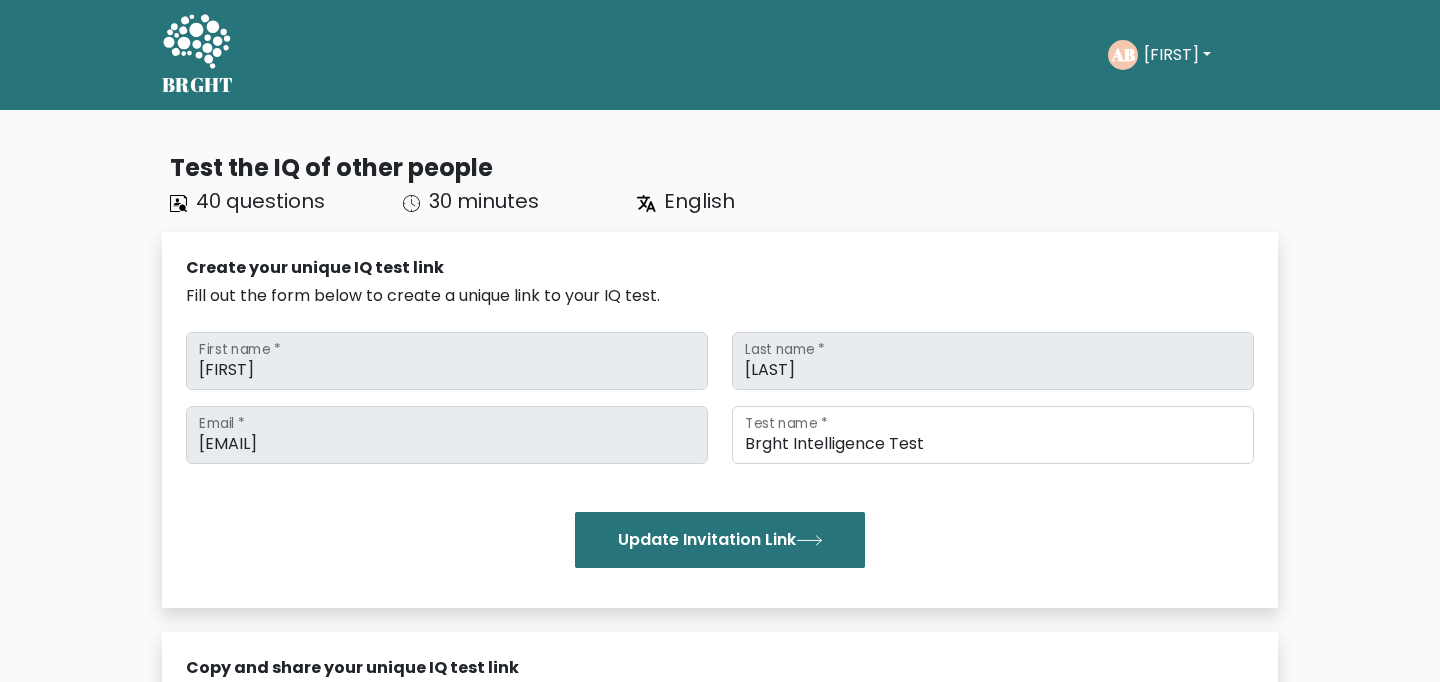 scroll, scrollTop: 0, scrollLeft: 0, axis: both 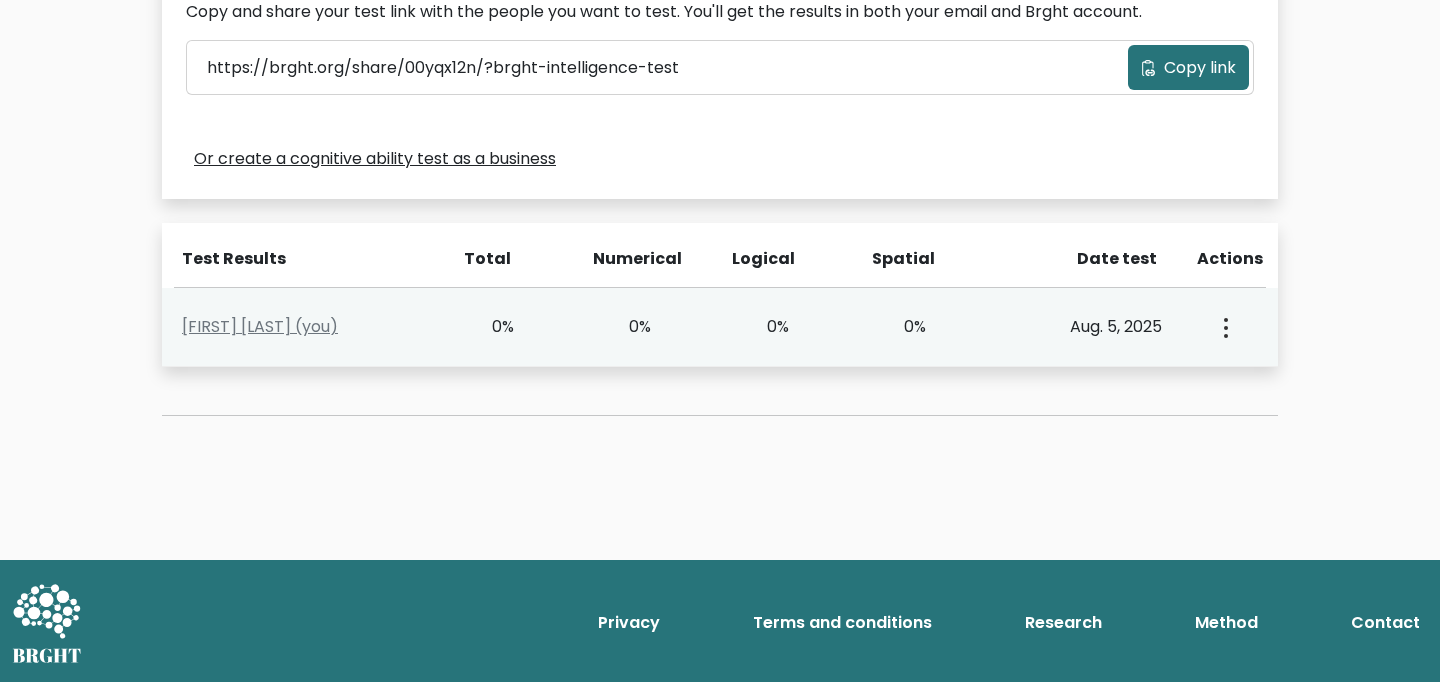 click on "View Profile" at bounding box center (1224, 327) 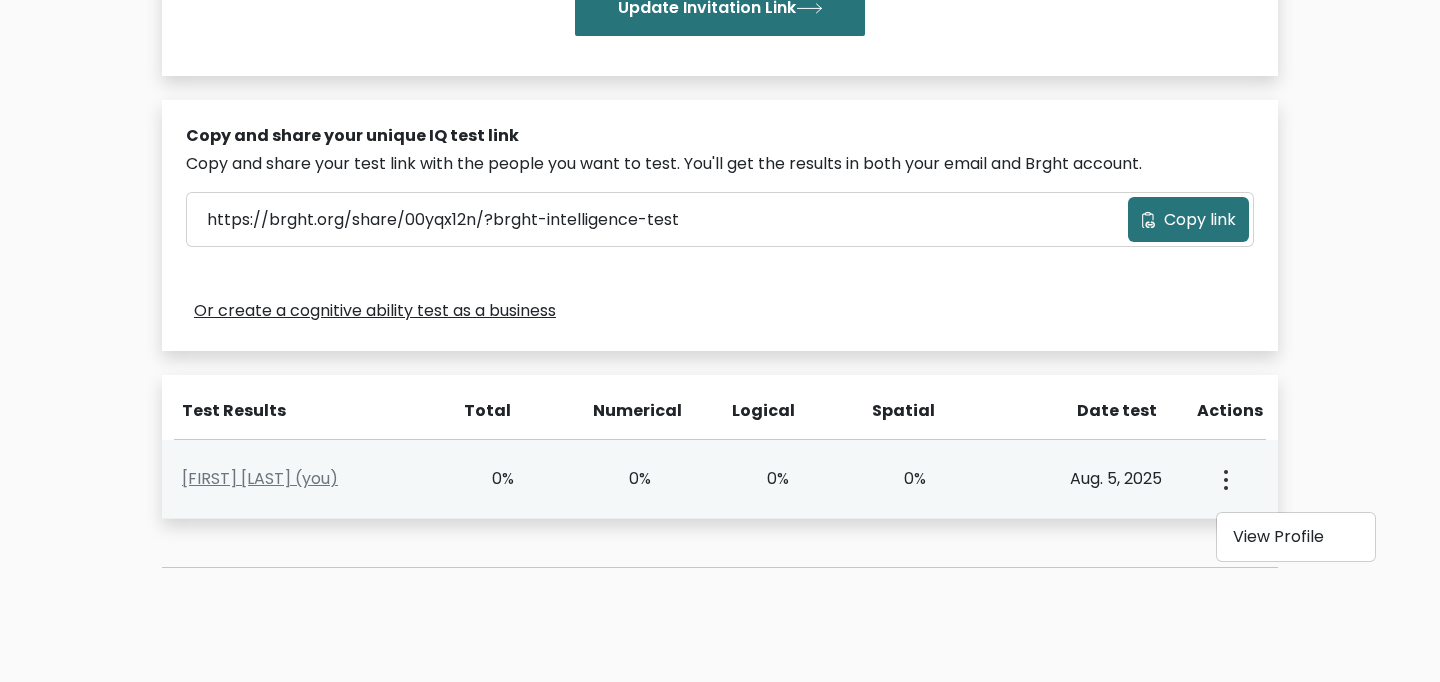 scroll, scrollTop: 0, scrollLeft: 0, axis: both 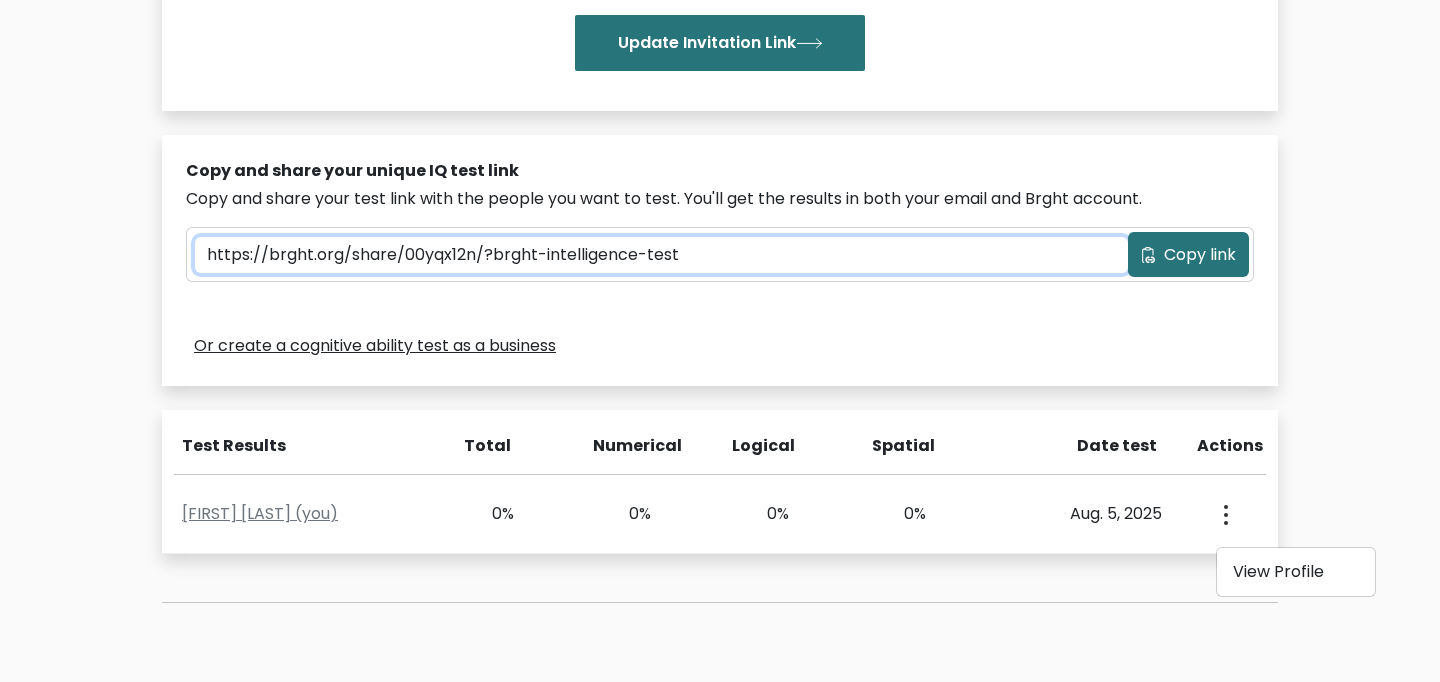 click on "https://brght.org/share/00yqx12n/?brght-intelligence-test" at bounding box center [661, 255] 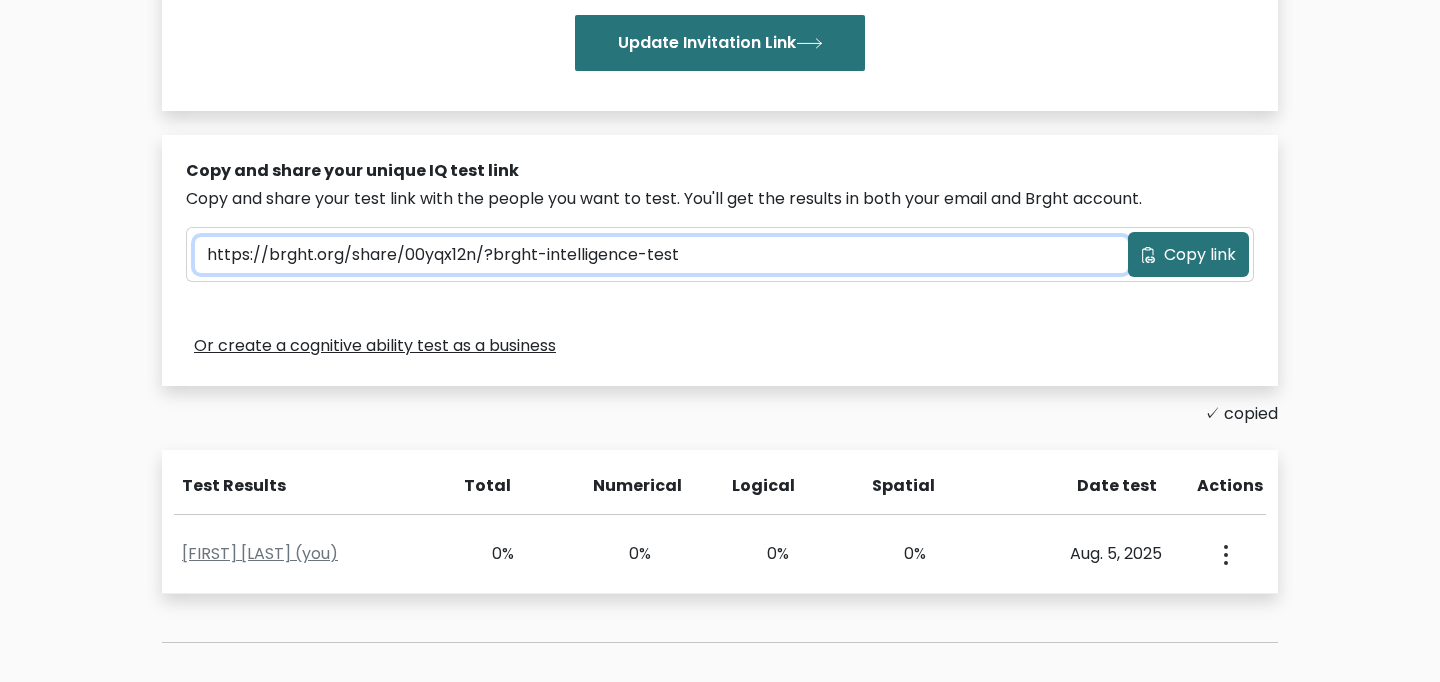 click on "https://brght.org/share/00yqx12n/?brght-intelligence-test" at bounding box center [661, 255] 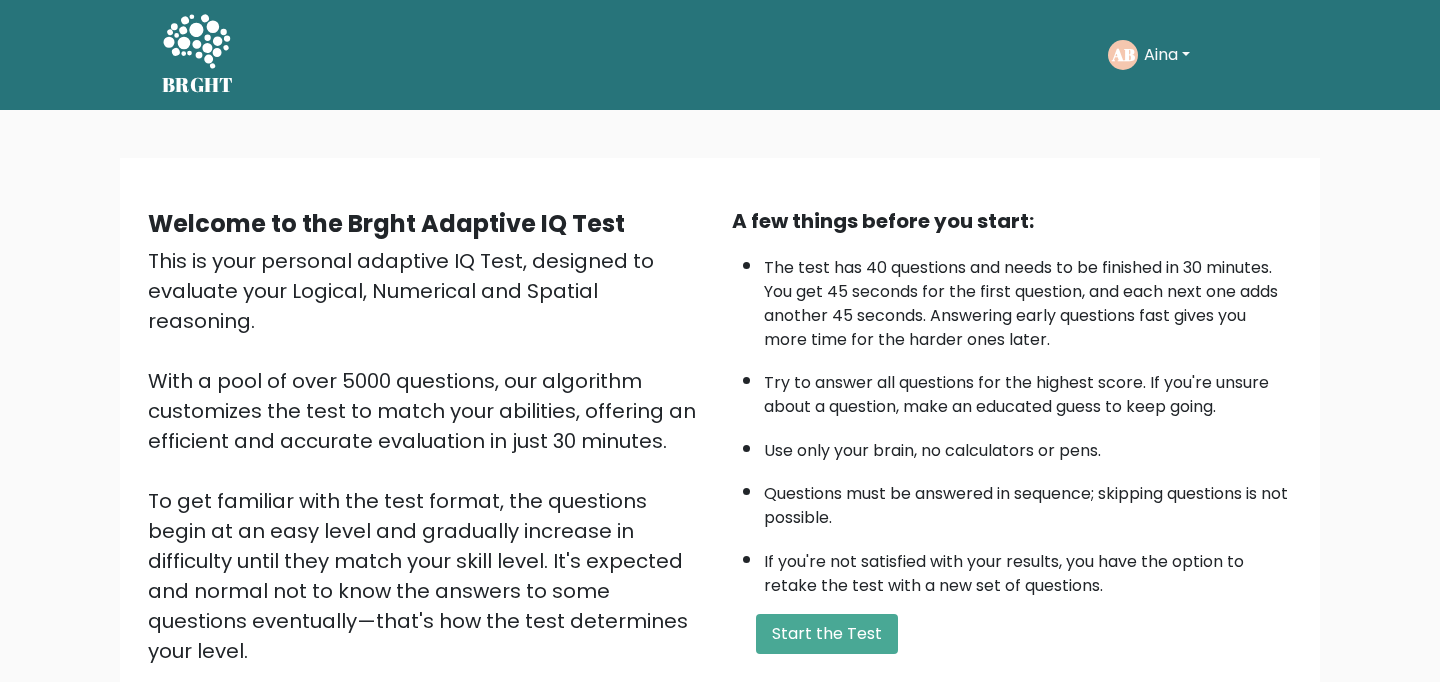 scroll, scrollTop: 0, scrollLeft: 0, axis: both 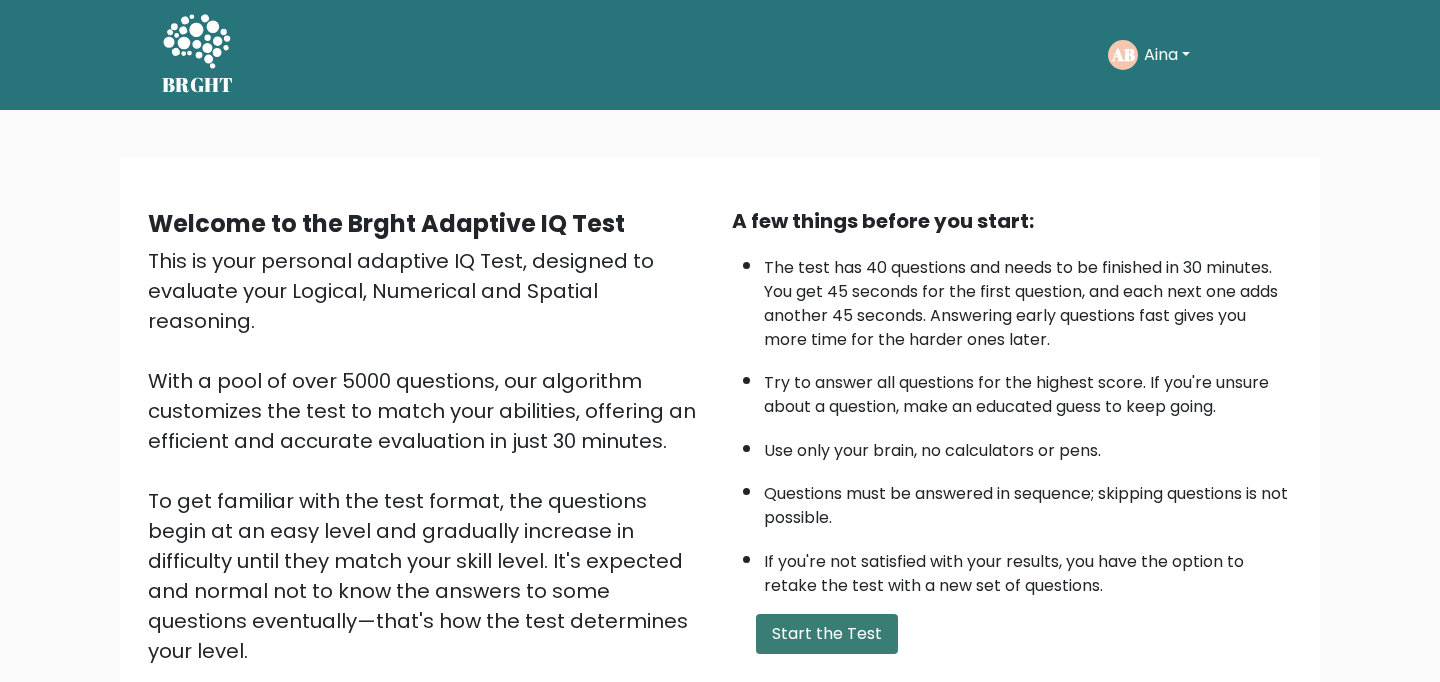 click on "Start the Test" at bounding box center (827, 634) 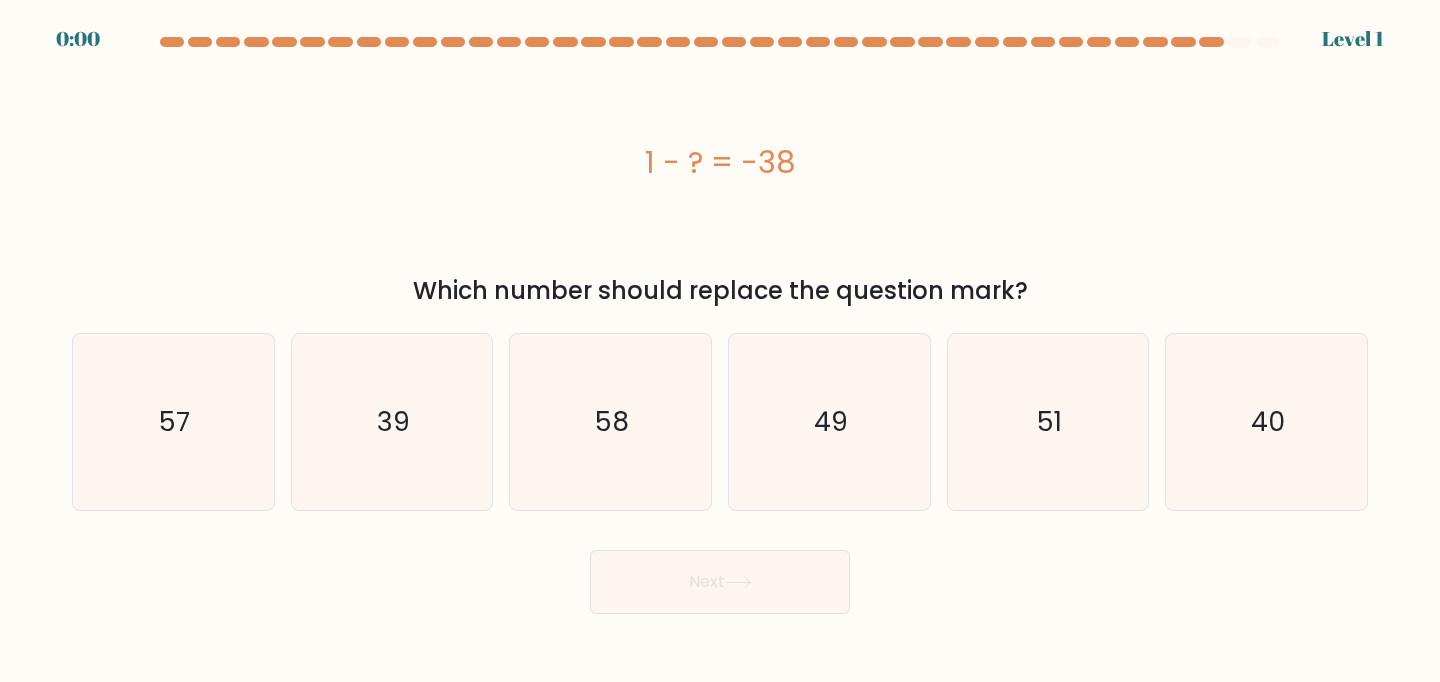 scroll, scrollTop: 0, scrollLeft: 0, axis: both 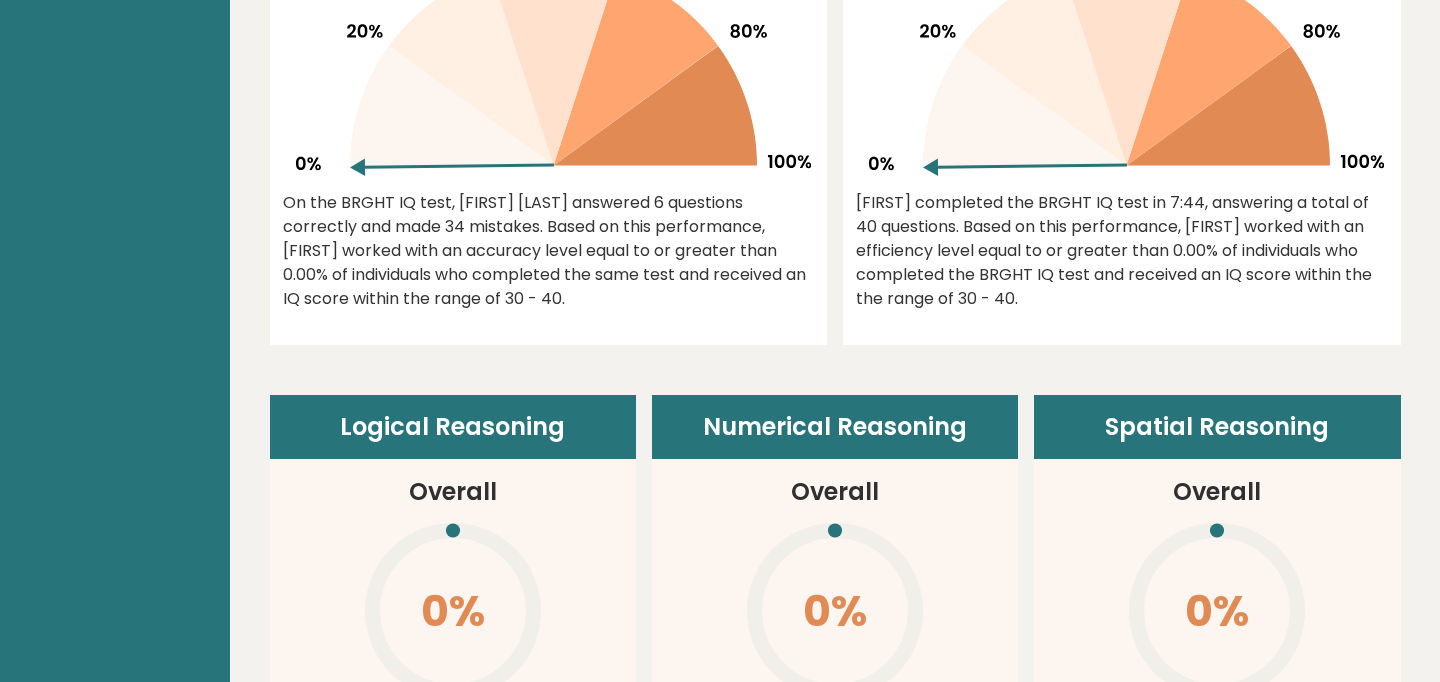click on "Brght
[INITIALS]
[FIRST] [LAST]
Student
Retake test
Test others
Test Results" at bounding box center [115, 1891] 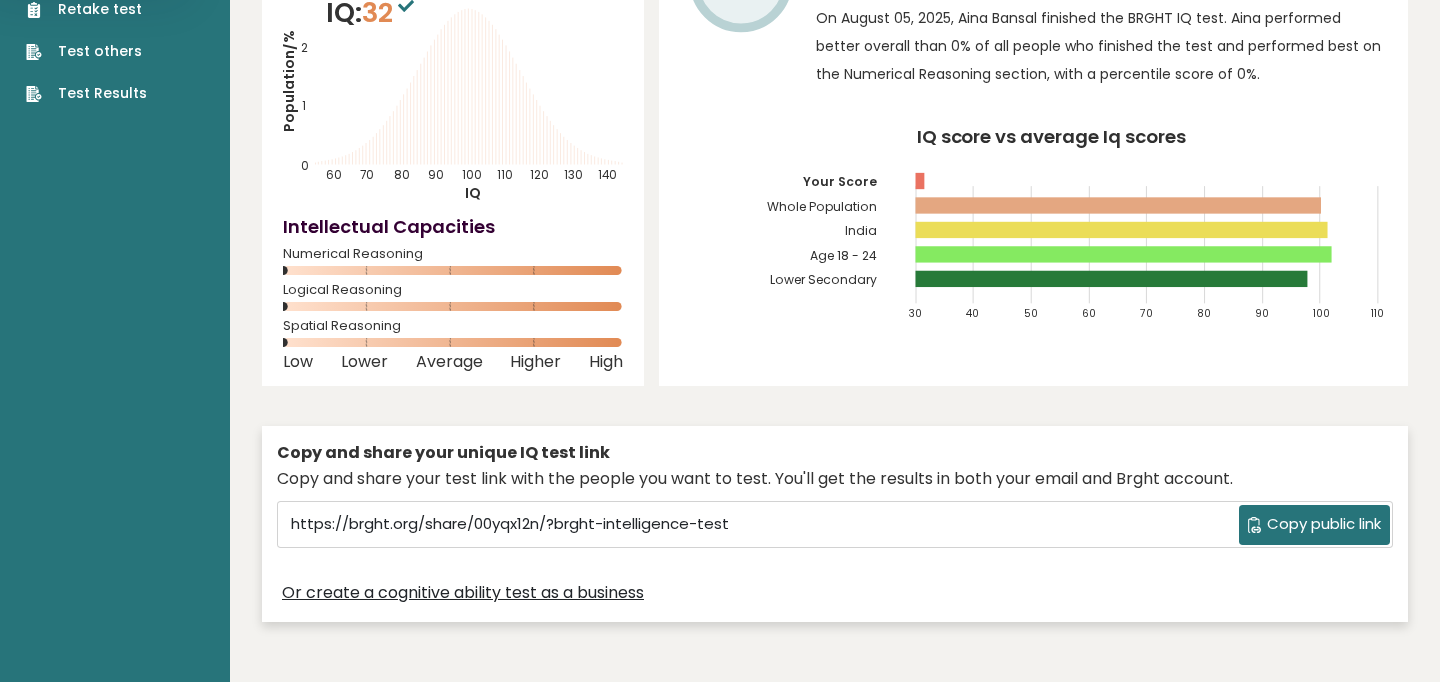 scroll, scrollTop: 0, scrollLeft: 0, axis: both 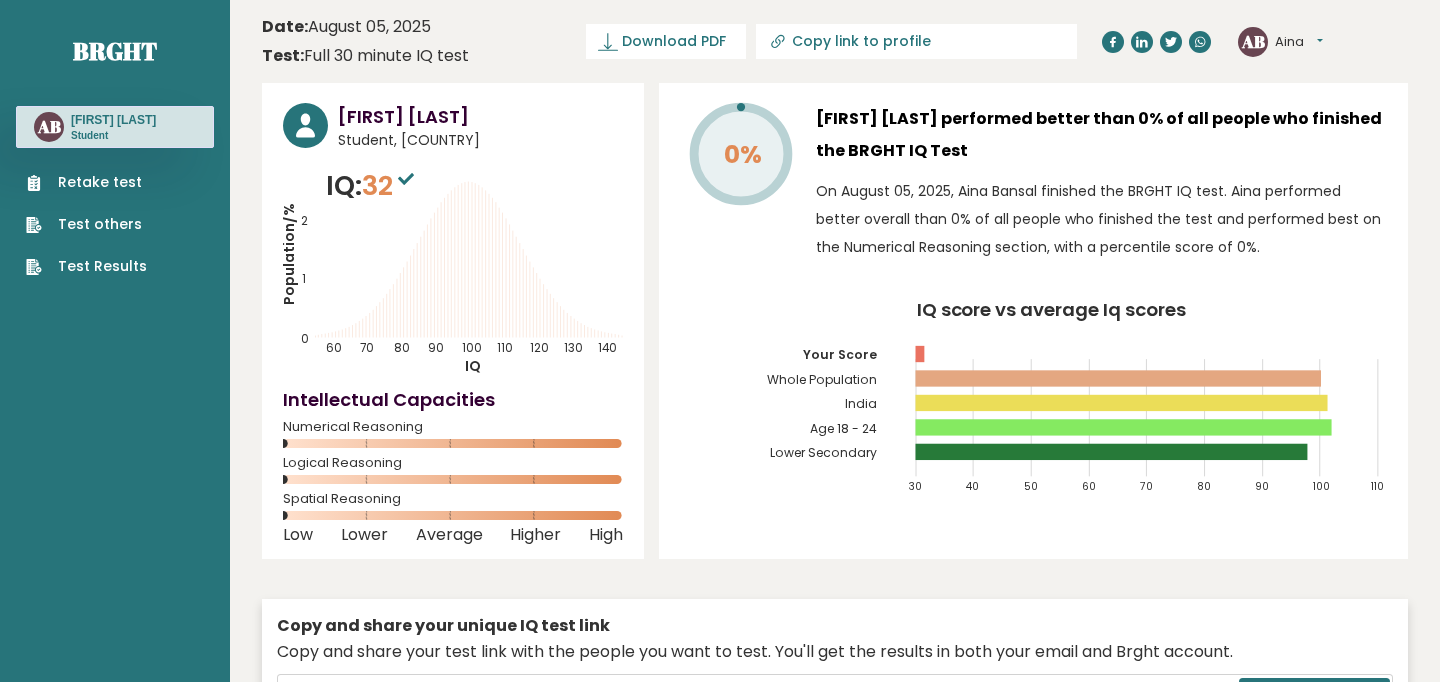 click on "Aina" at bounding box center [1299, 42] 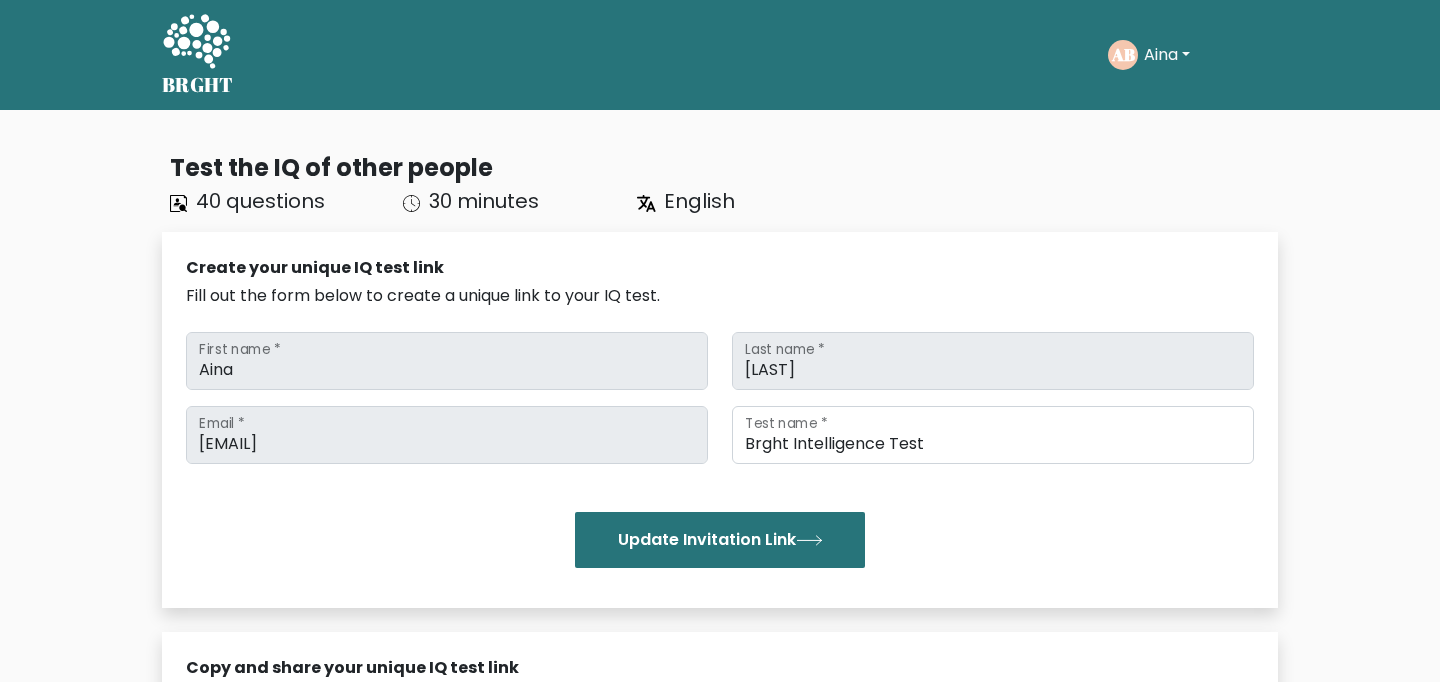 scroll, scrollTop: 0, scrollLeft: 0, axis: both 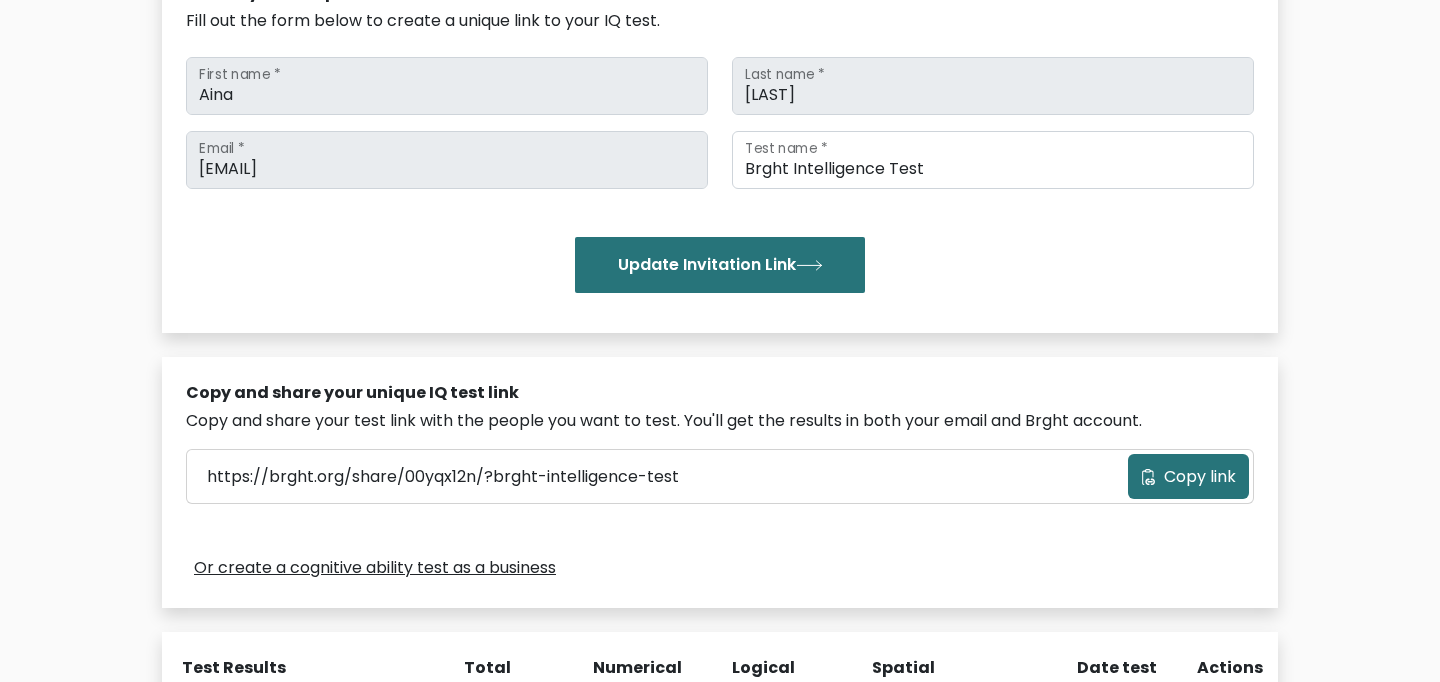 click on "Copy  link" at bounding box center (1200, 477) 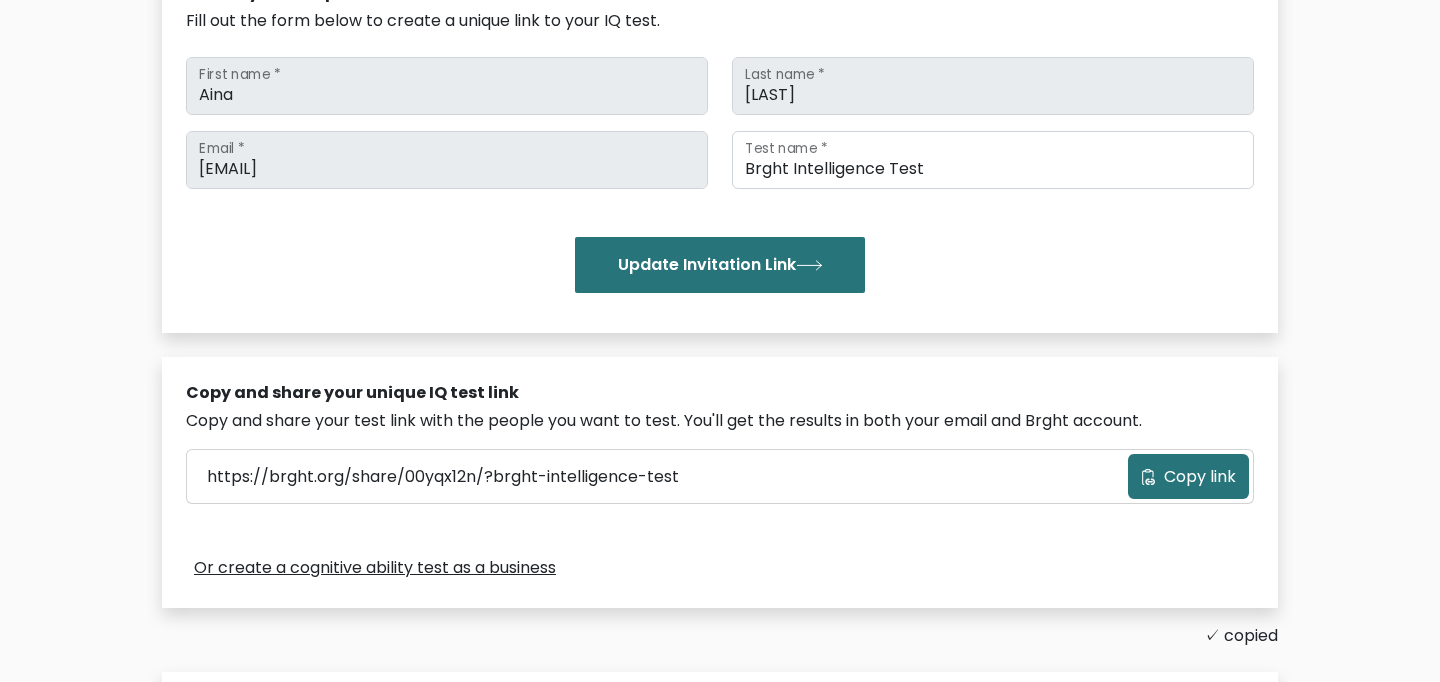 click on "Copy  link" at bounding box center (1200, 477) 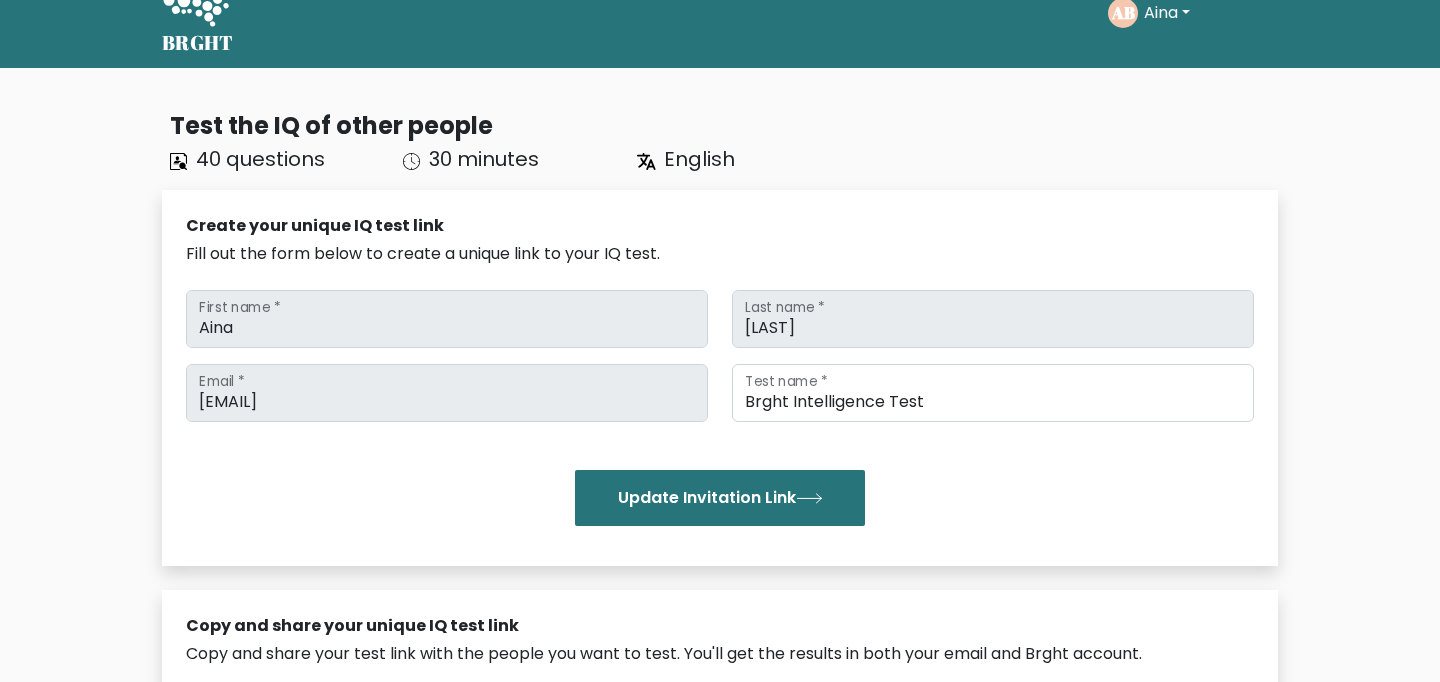 scroll, scrollTop: 0, scrollLeft: 0, axis: both 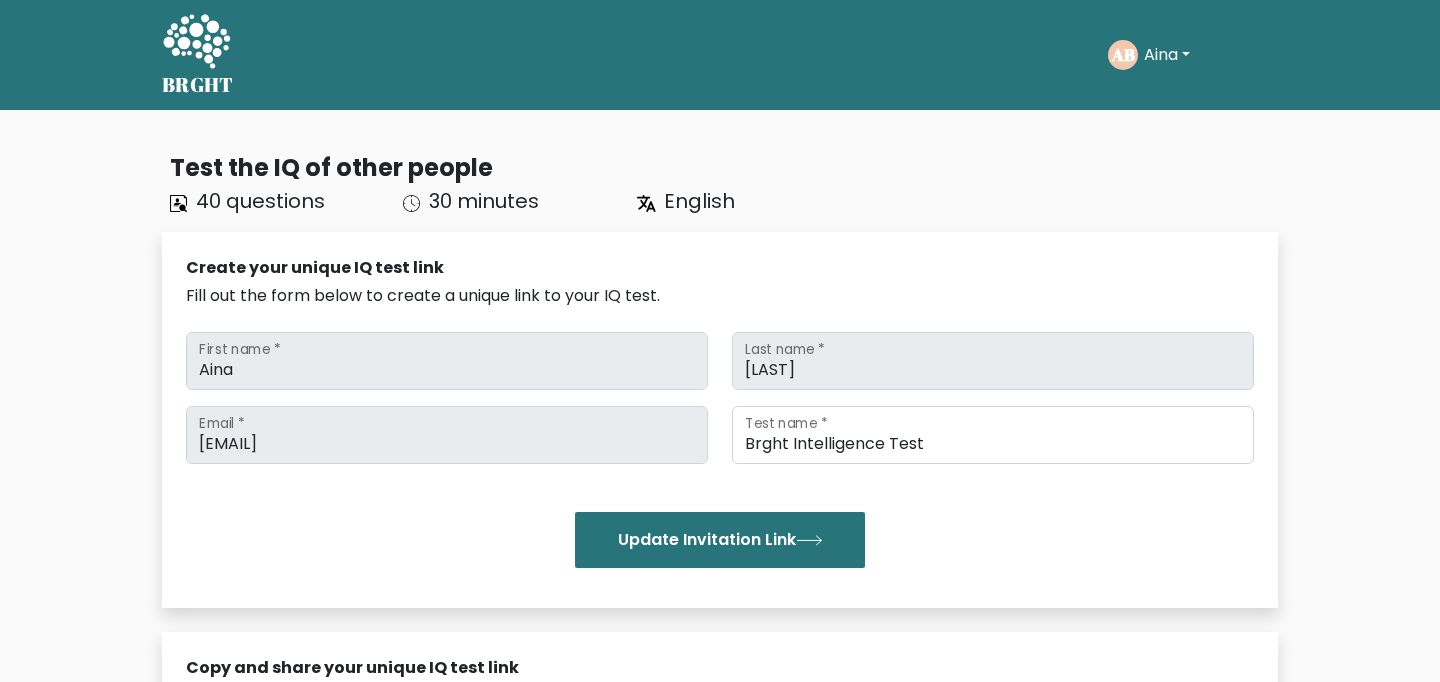 click on "Aina" at bounding box center [1167, 55] 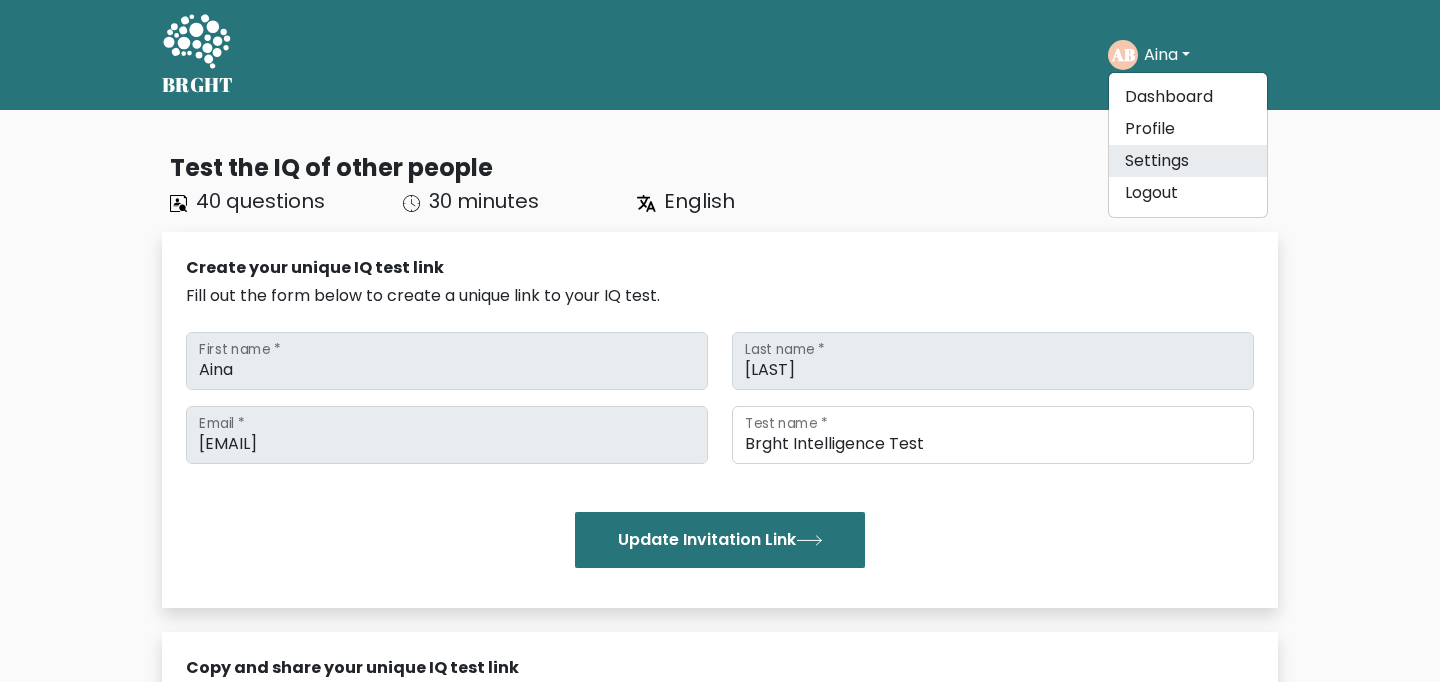 click on "Settings" at bounding box center [1188, 161] 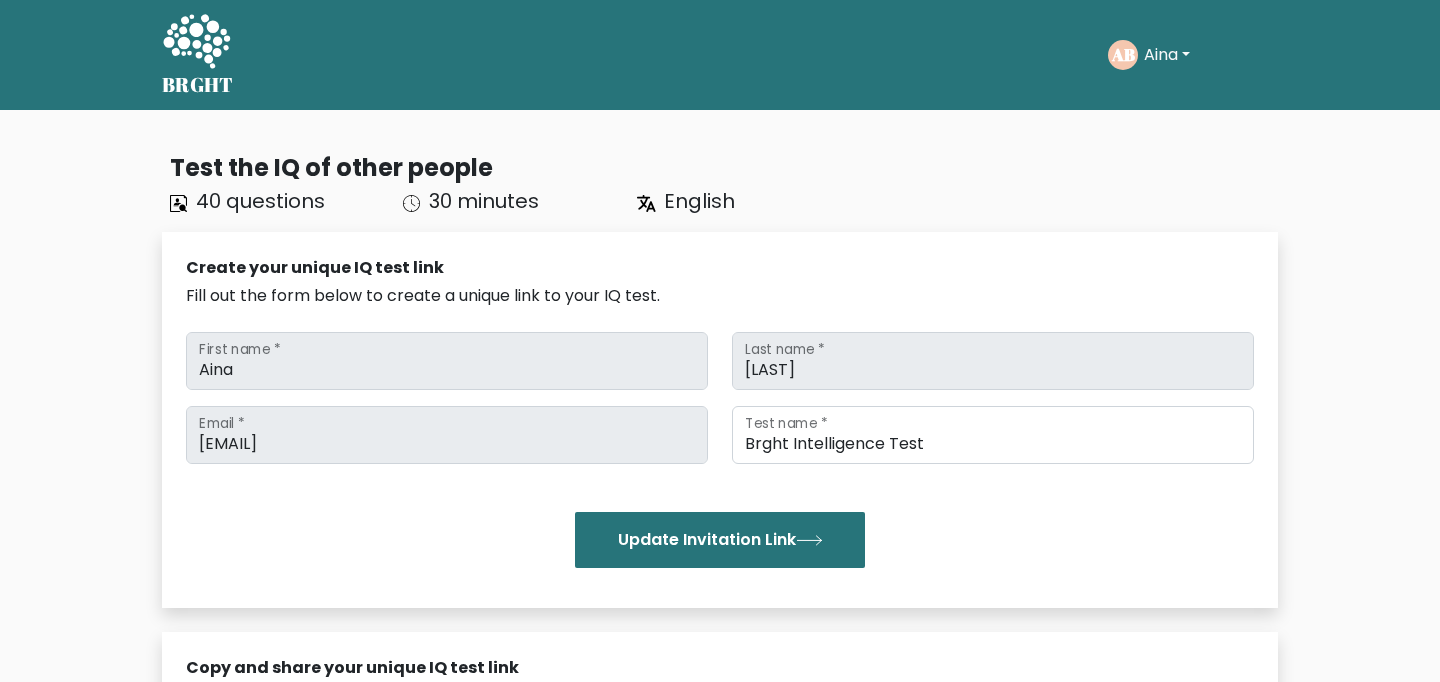 click on "Aina" at bounding box center [1167, 55] 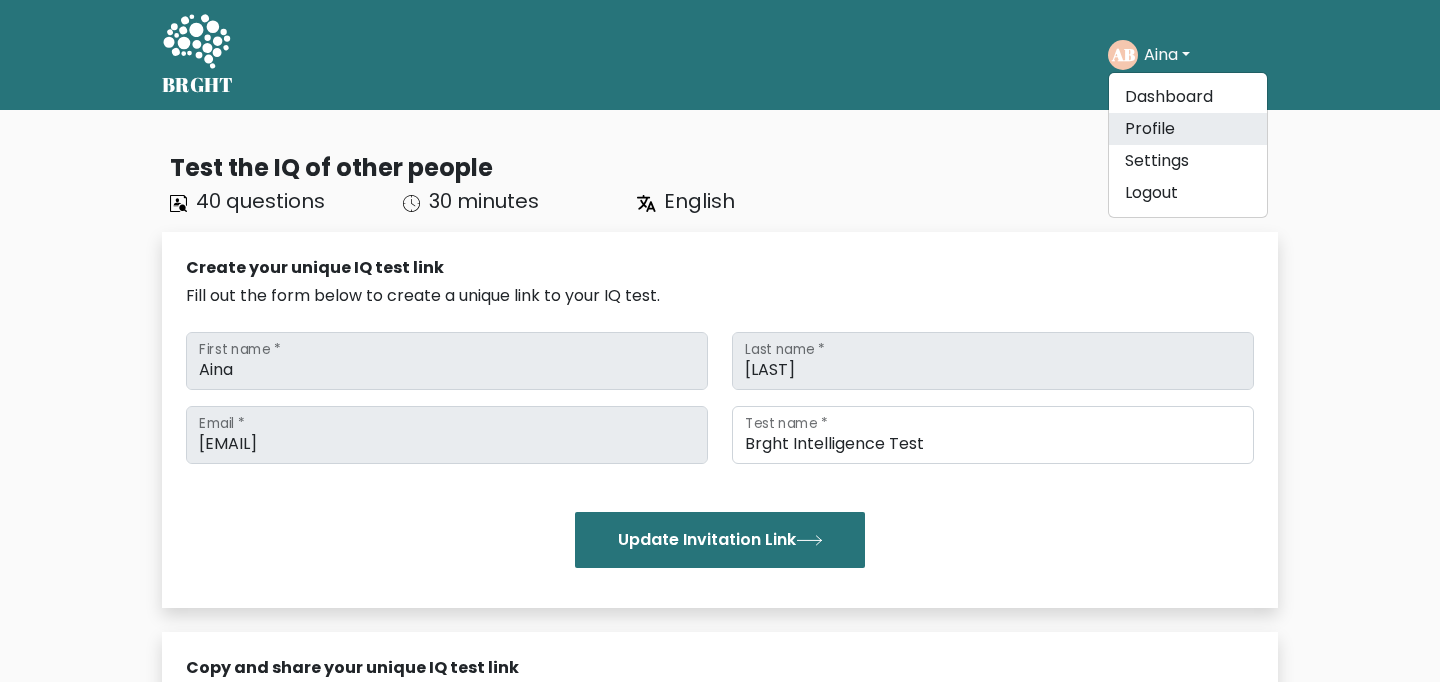 click on "Profile" at bounding box center (1188, 129) 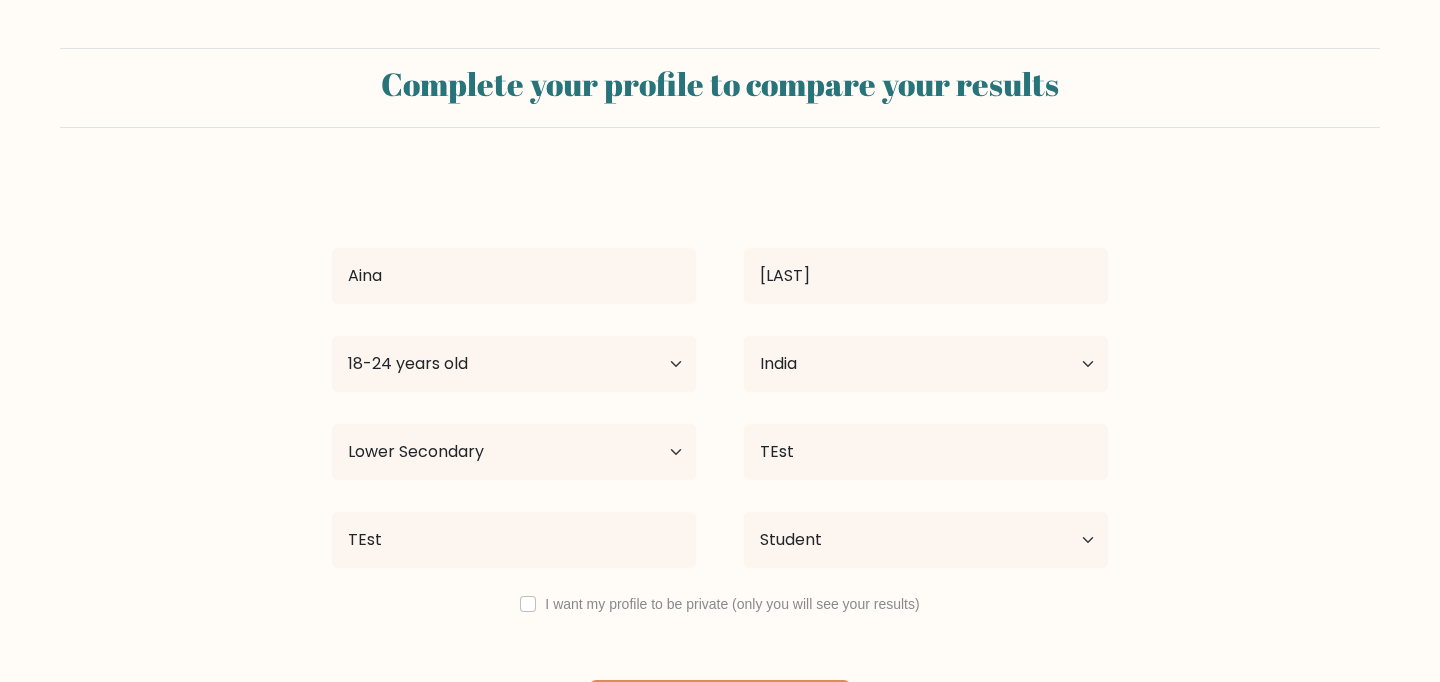 select on "18_24" 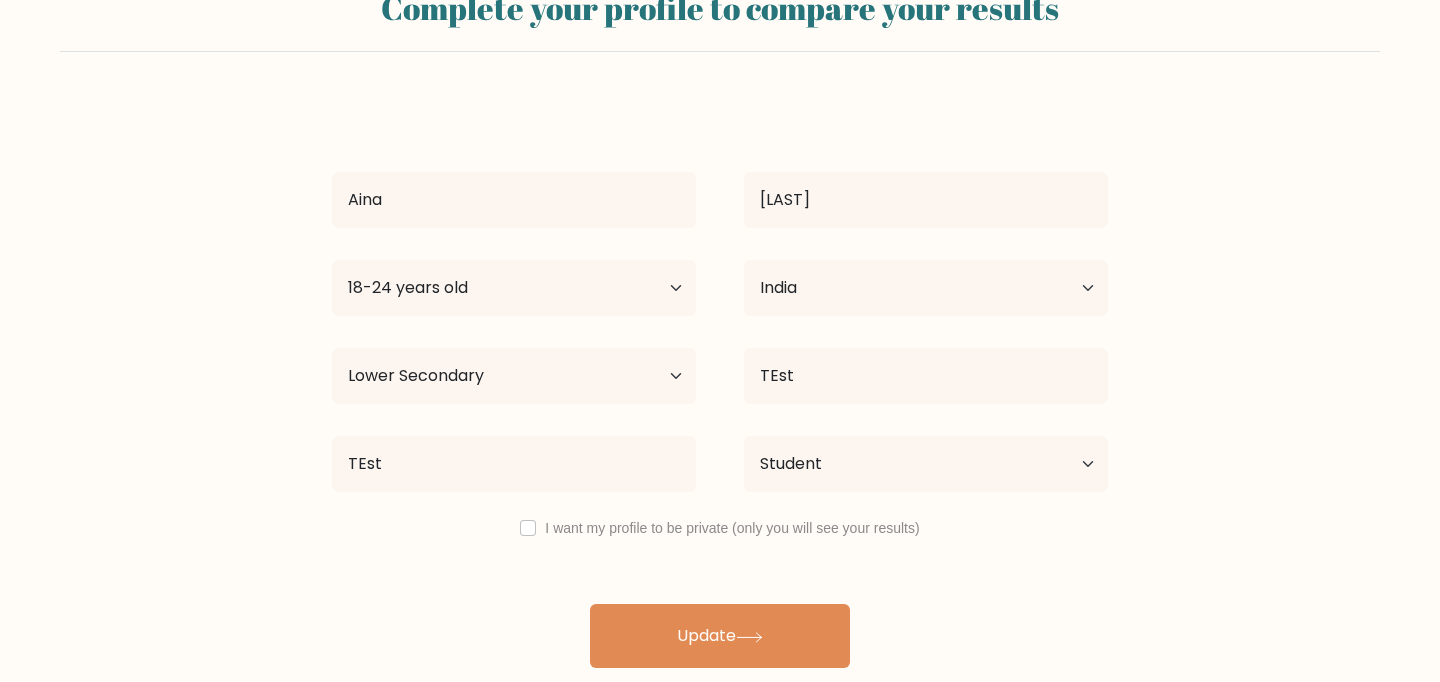 scroll, scrollTop: 0, scrollLeft: 0, axis: both 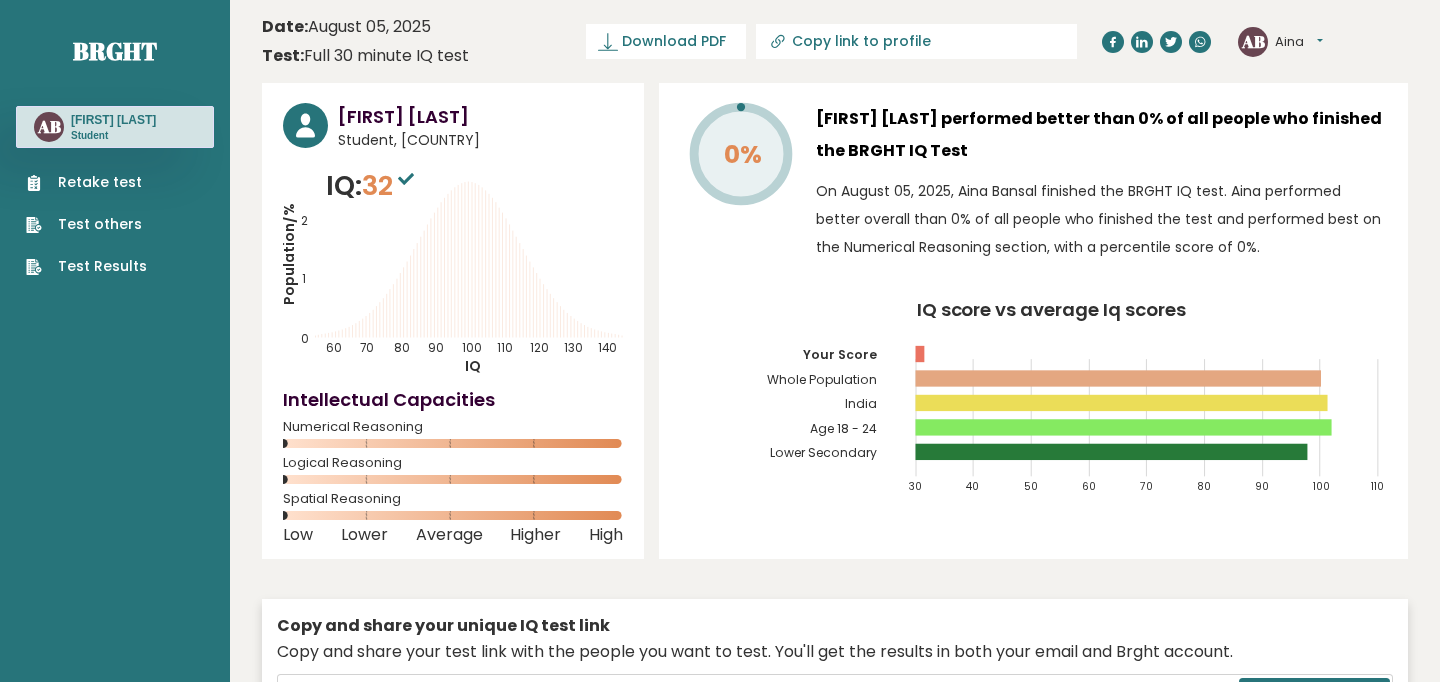 click on "[INITIALS]
[FIRST]
Dashboard
Profile
Settings
Logout" at bounding box center (1323, 42) 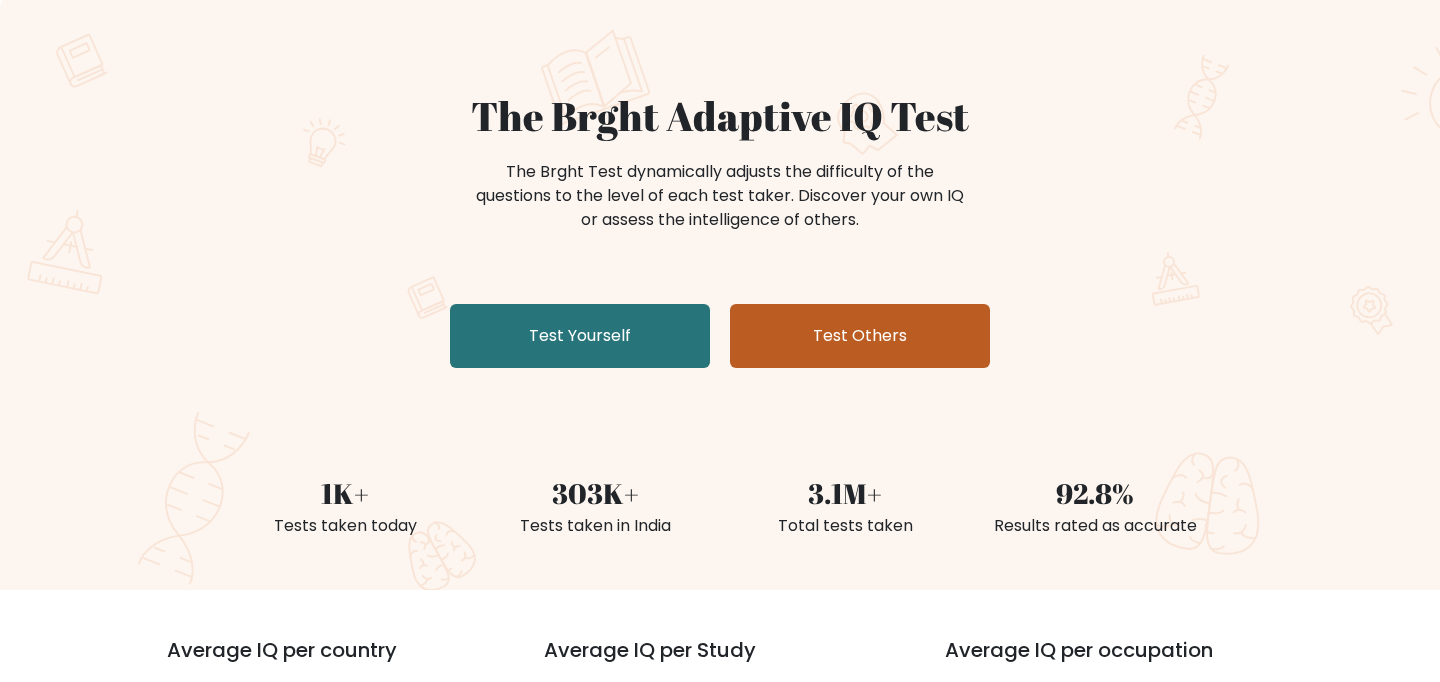 scroll, scrollTop: 131, scrollLeft: 0, axis: vertical 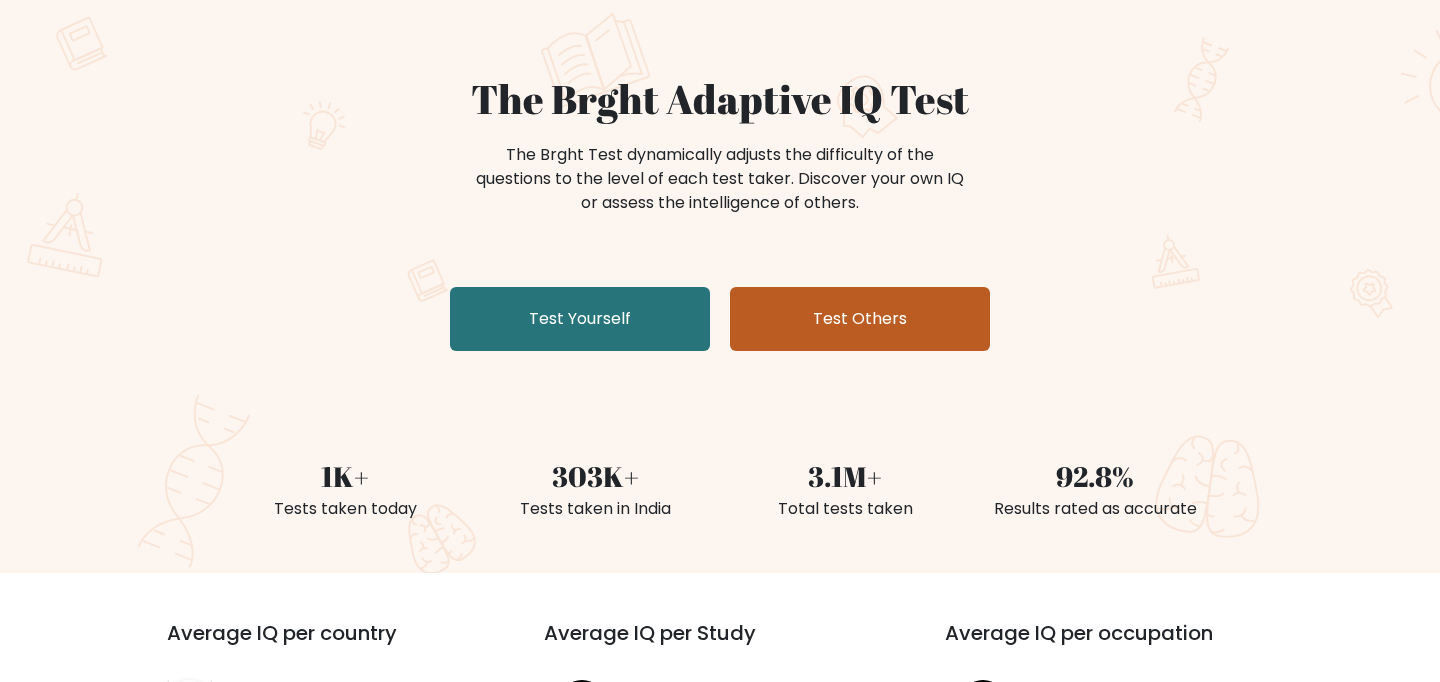 click on "Test Others" at bounding box center [860, 319] 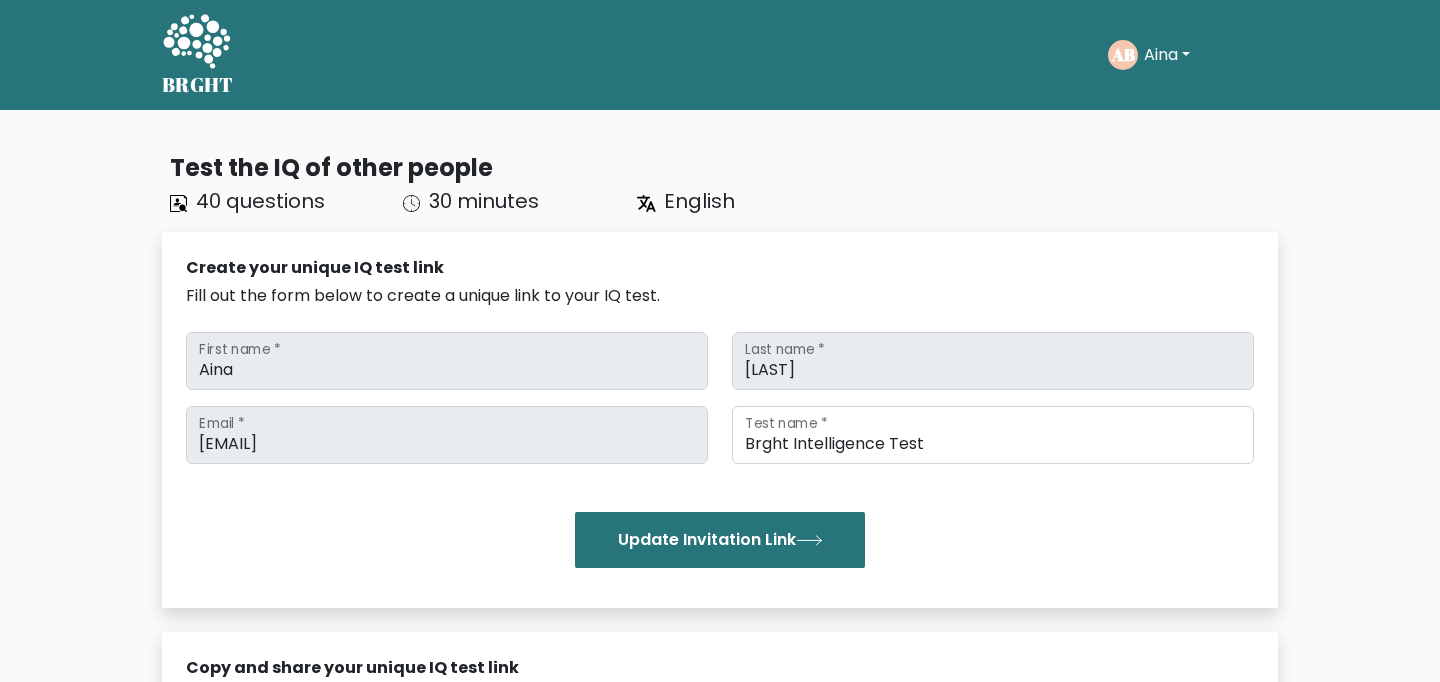 scroll, scrollTop: 0, scrollLeft: 0, axis: both 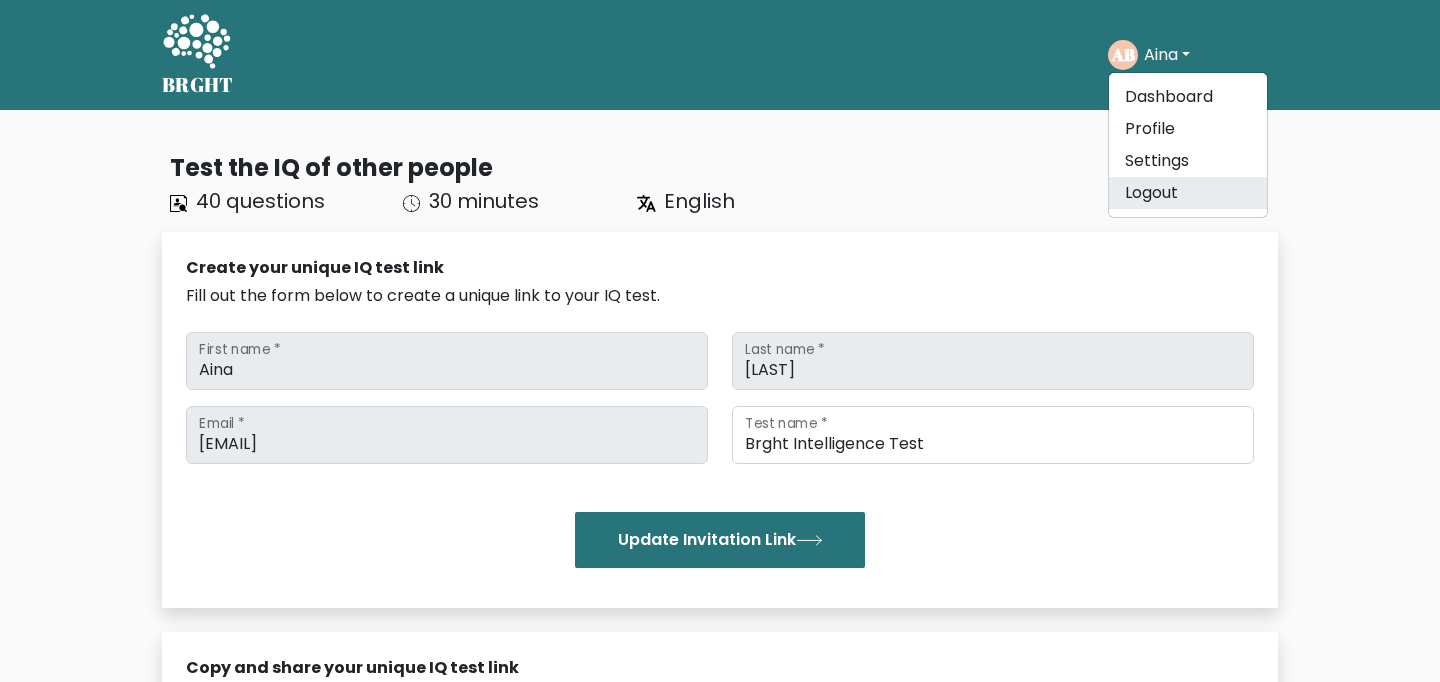 click on "Logout" at bounding box center [1188, 193] 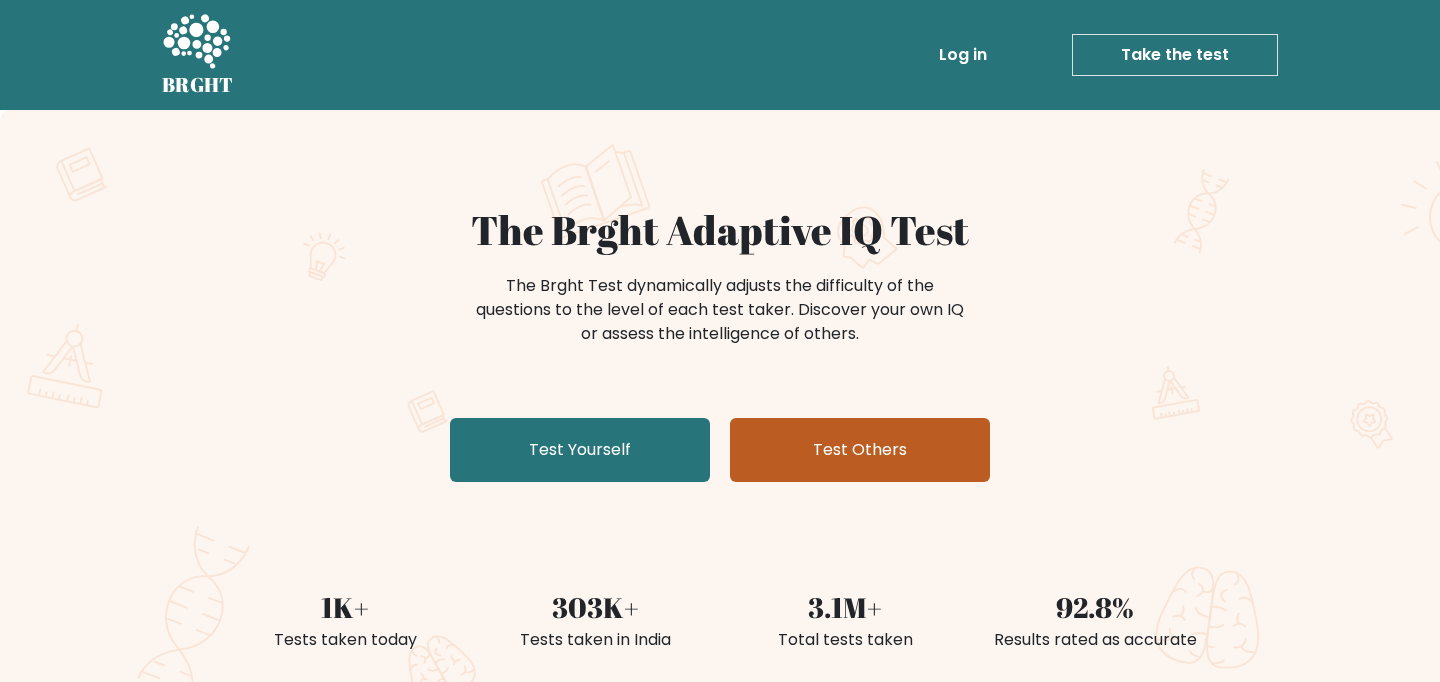 scroll, scrollTop: 0, scrollLeft: 0, axis: both 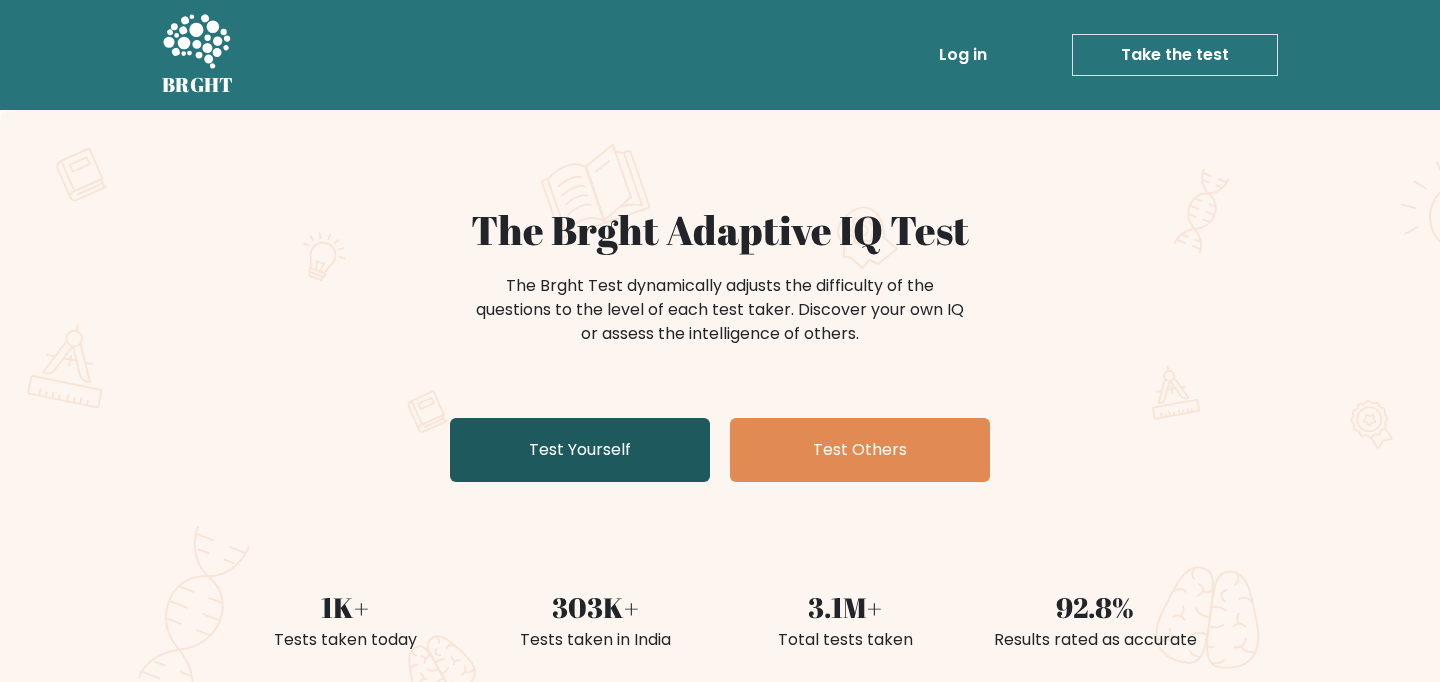 click on "Test Yourself" at bounding box center (580, 450) 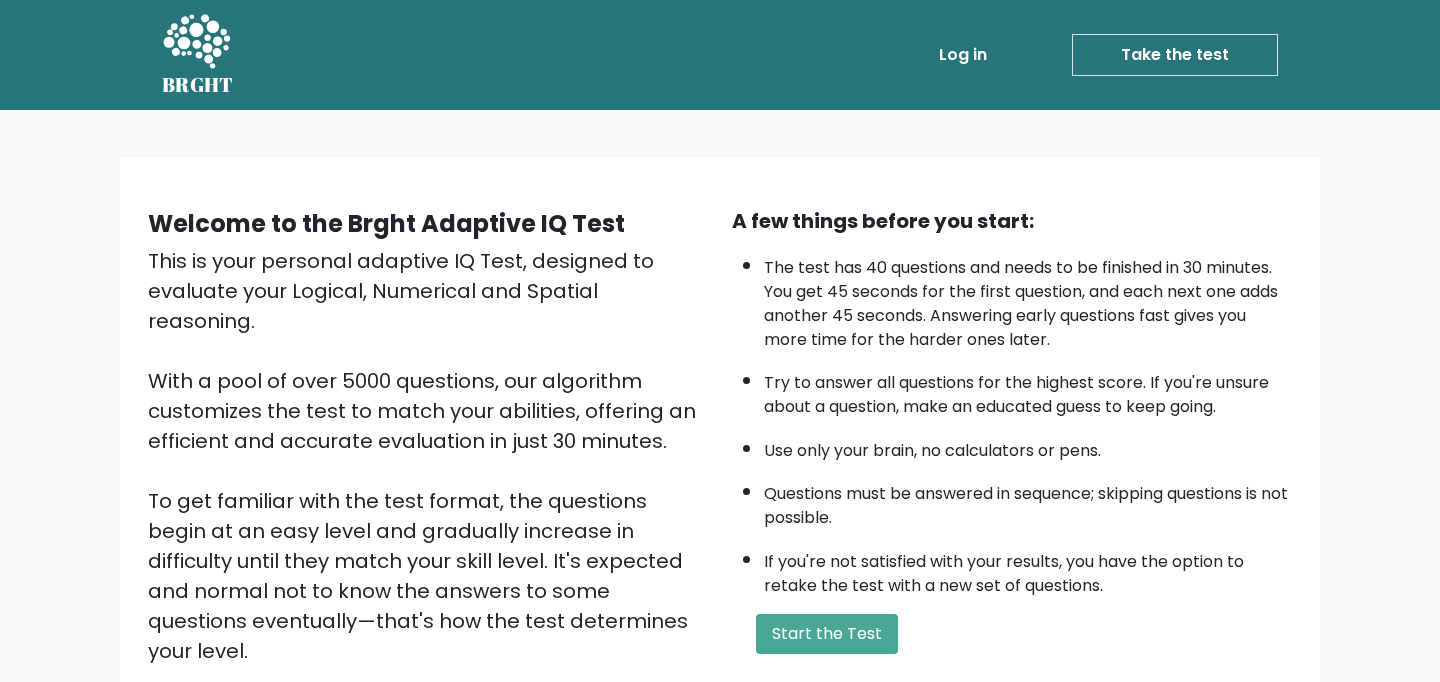 scroll, scrollTop: 0, scrollLeft: 0, axis: both 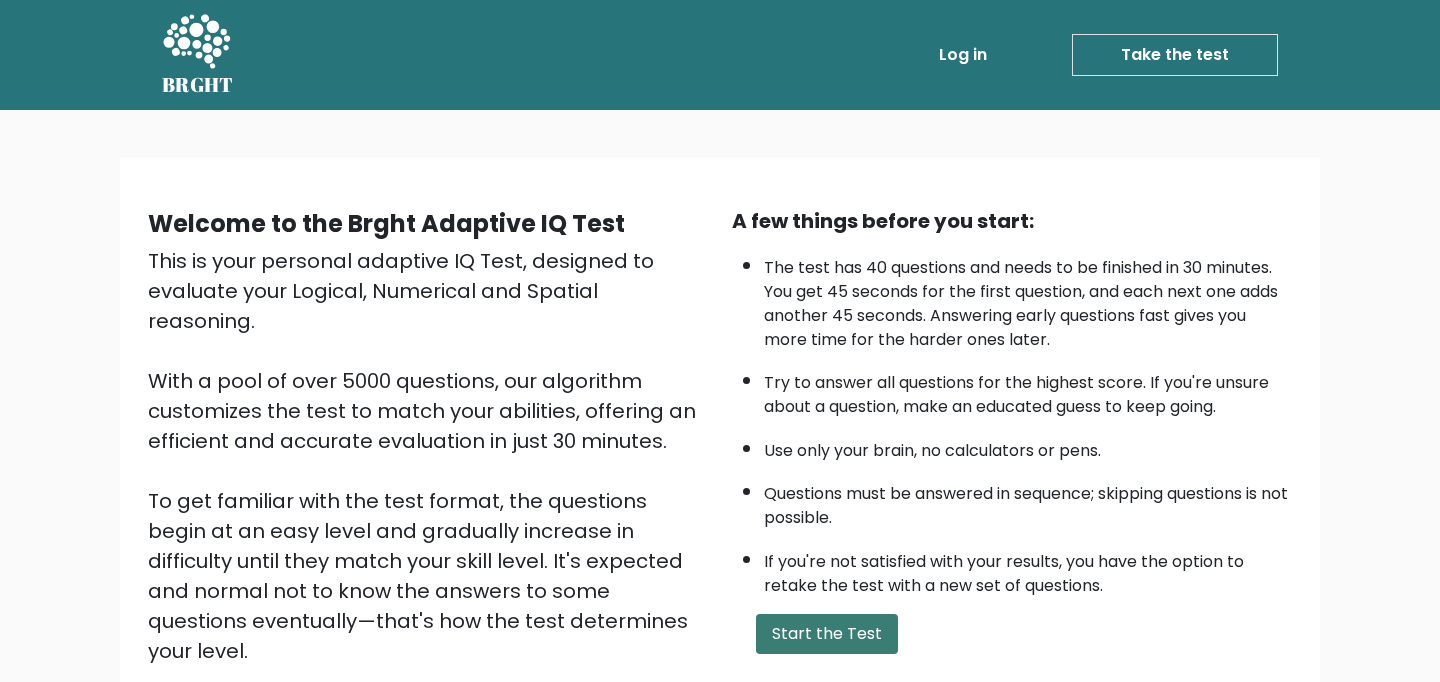 click on "Start the Test" at bounding box center [827, 634] 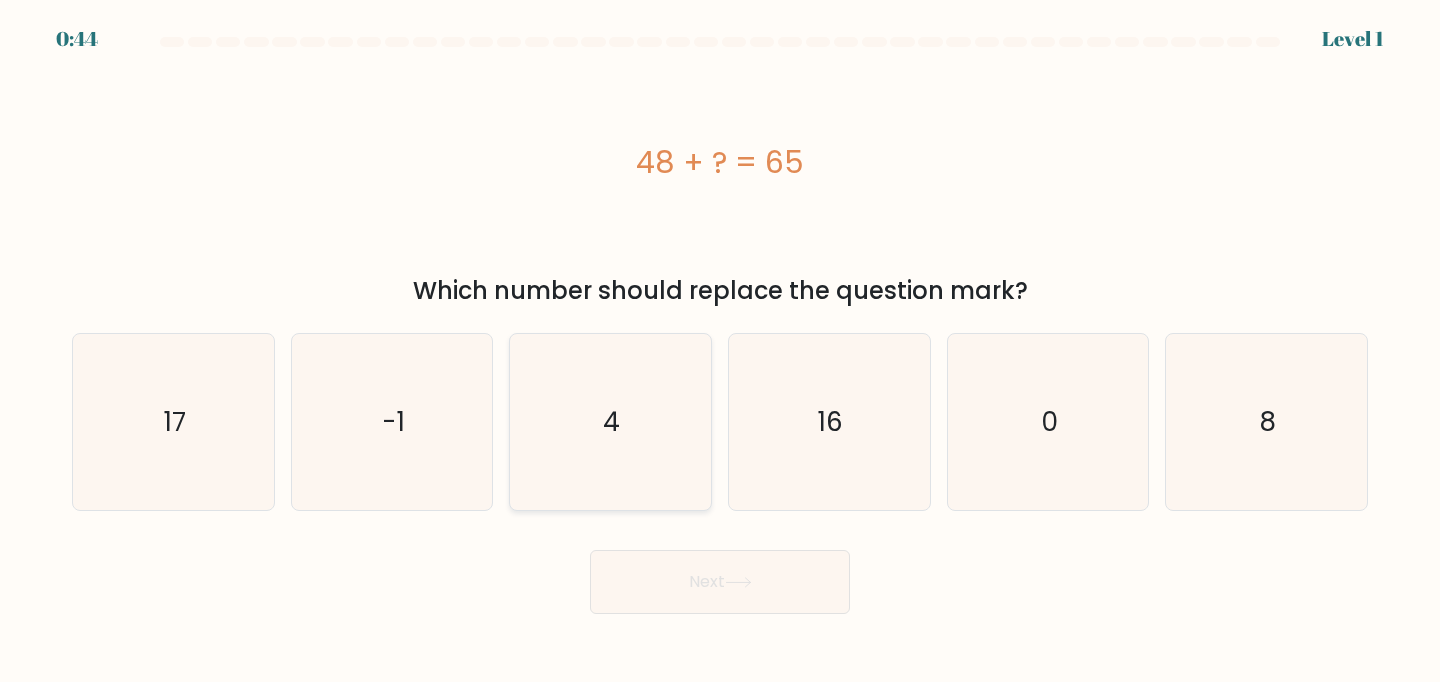 scroll, scrollTop: 0, scrollLeft: 0, axis: both 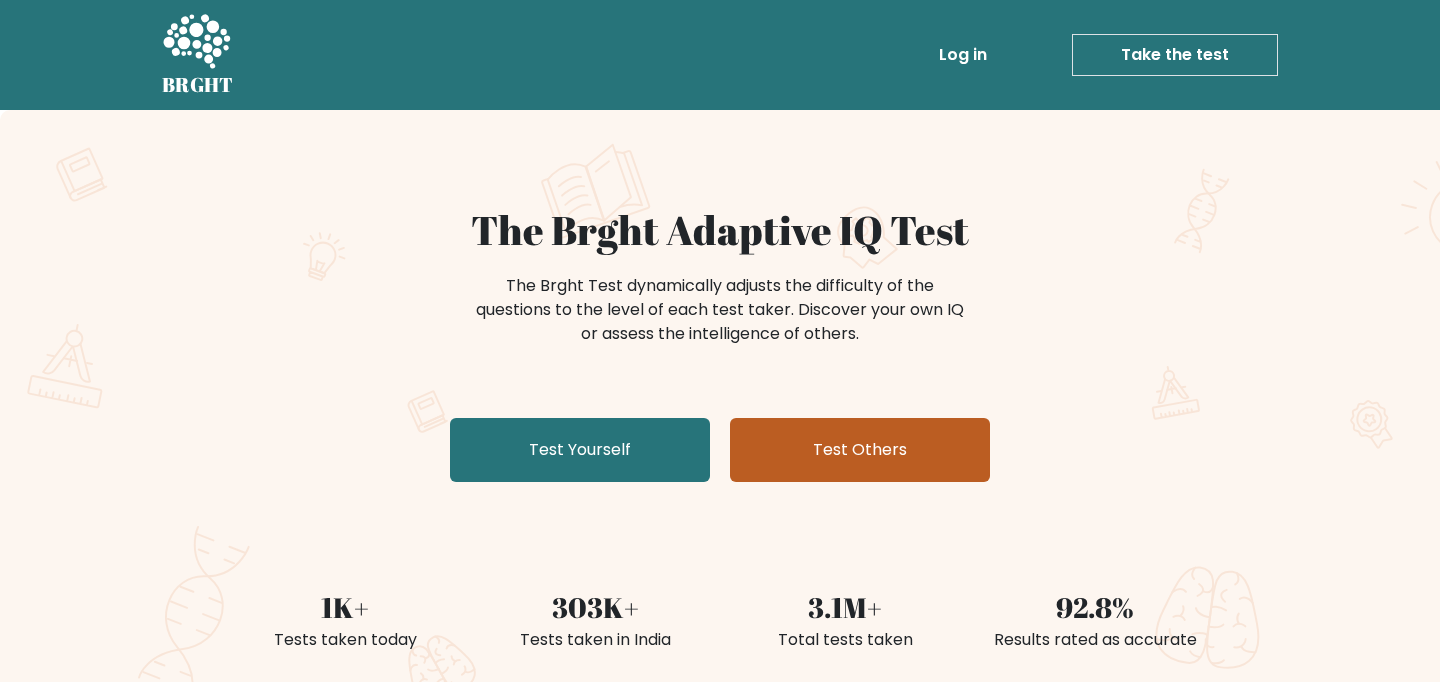 click on "Test Others" at bounding box center (860, 450) 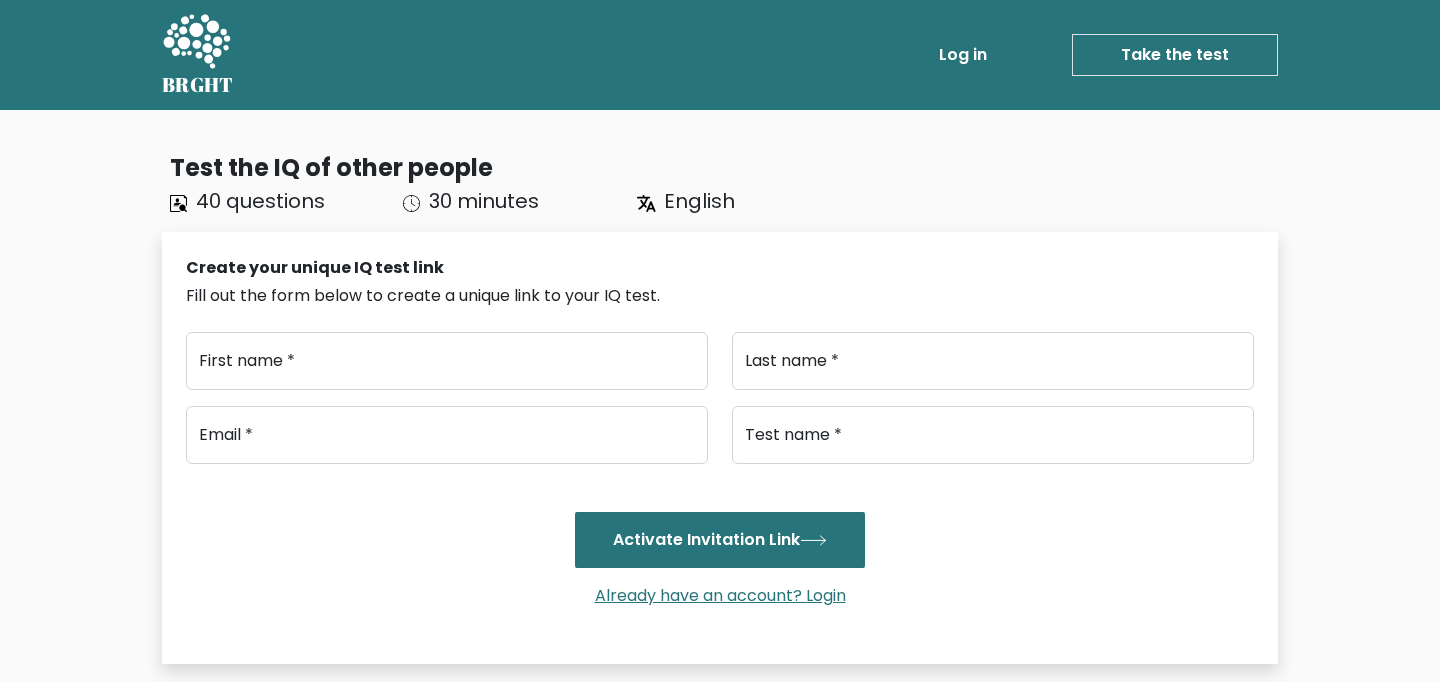 scroll, scrollTop: 0, scrollLeft: 0, axis: both 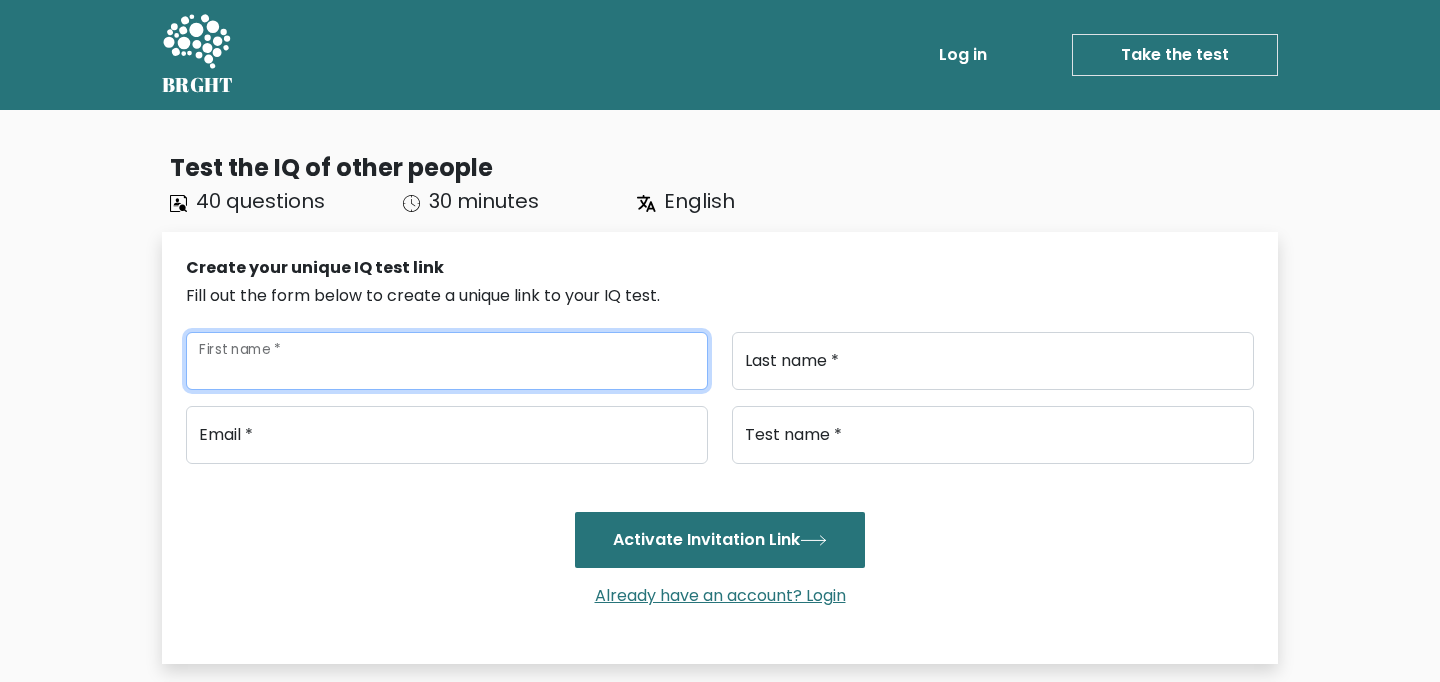 click on "First name *" at bounding box center (447, 361) 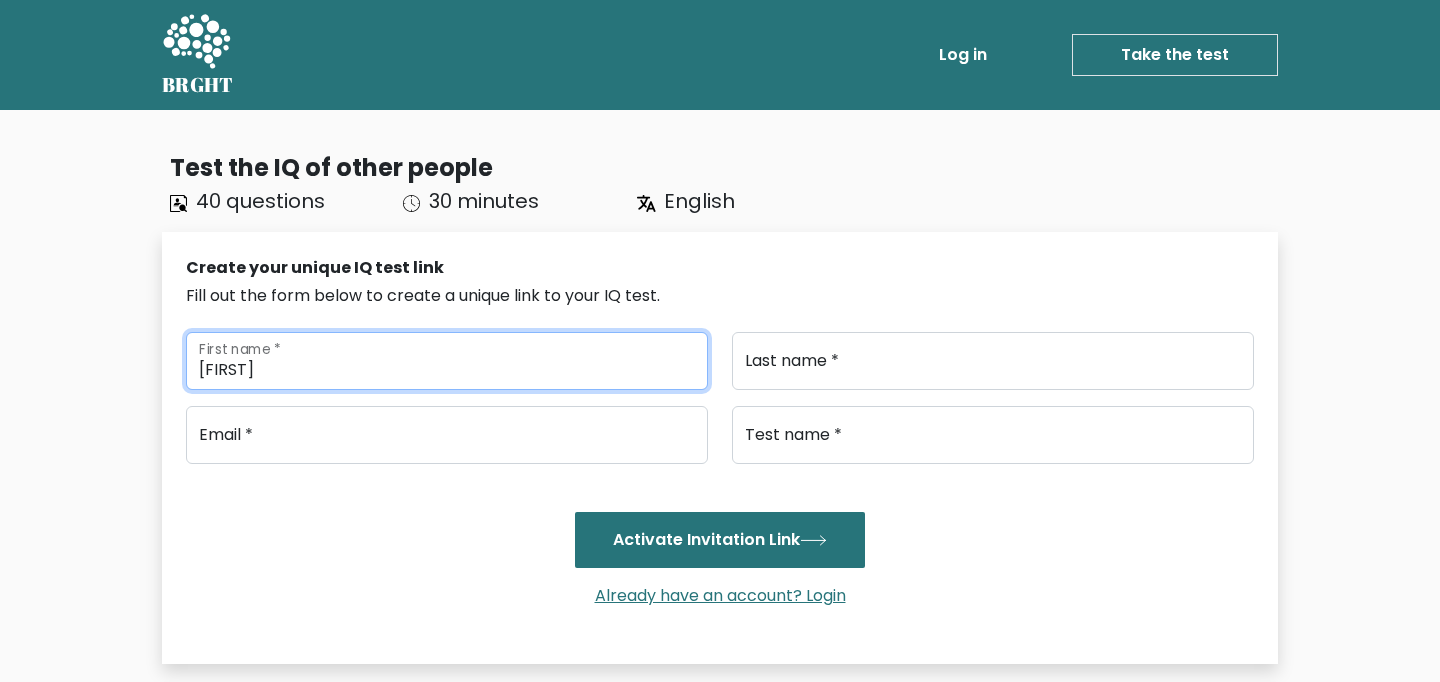 type on "[FIRST]" 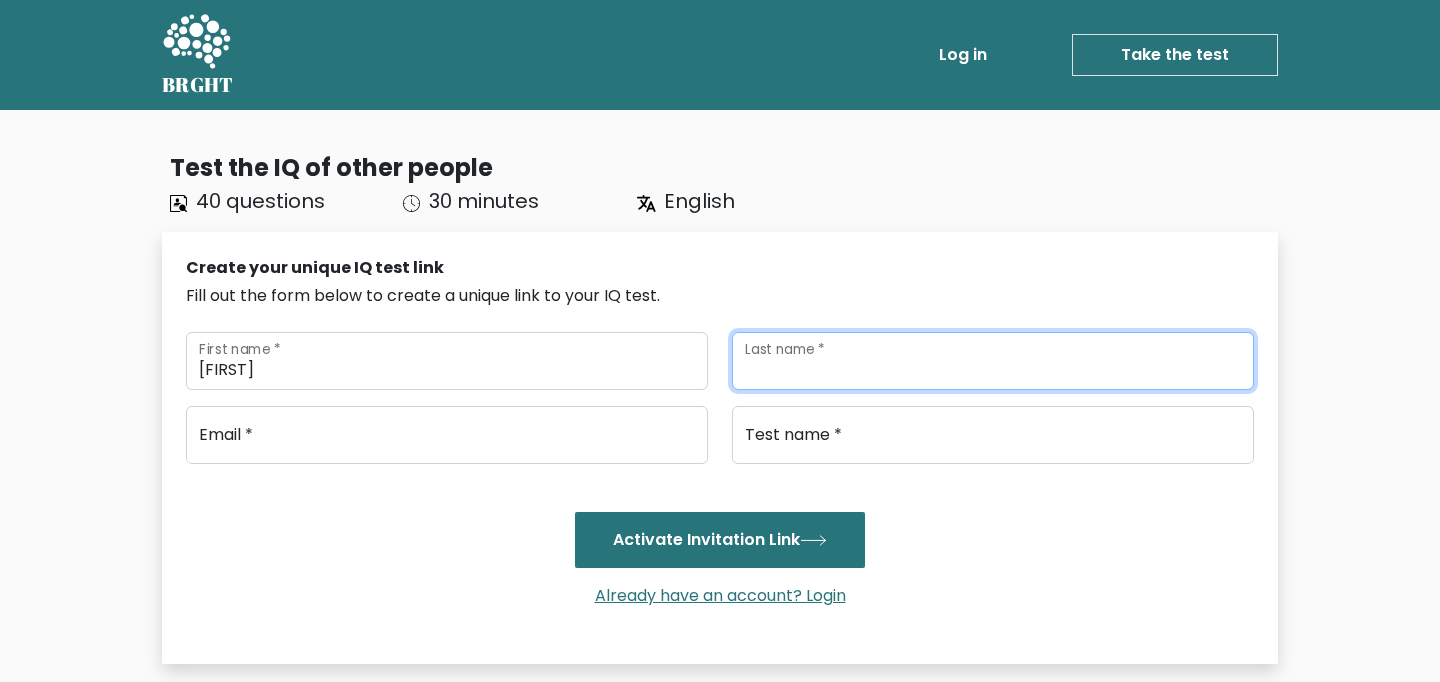 click on "Last name *" at bounding box center [993, 361] 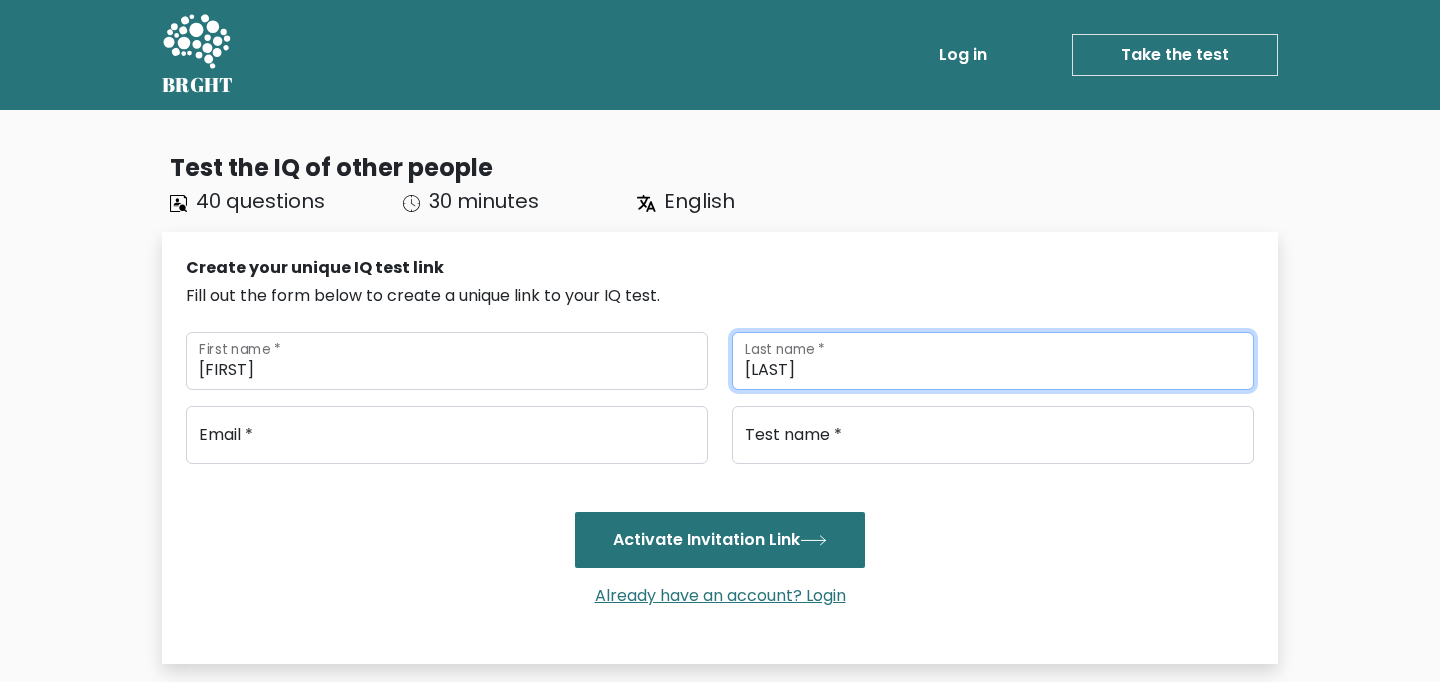 type on "[LAST]" 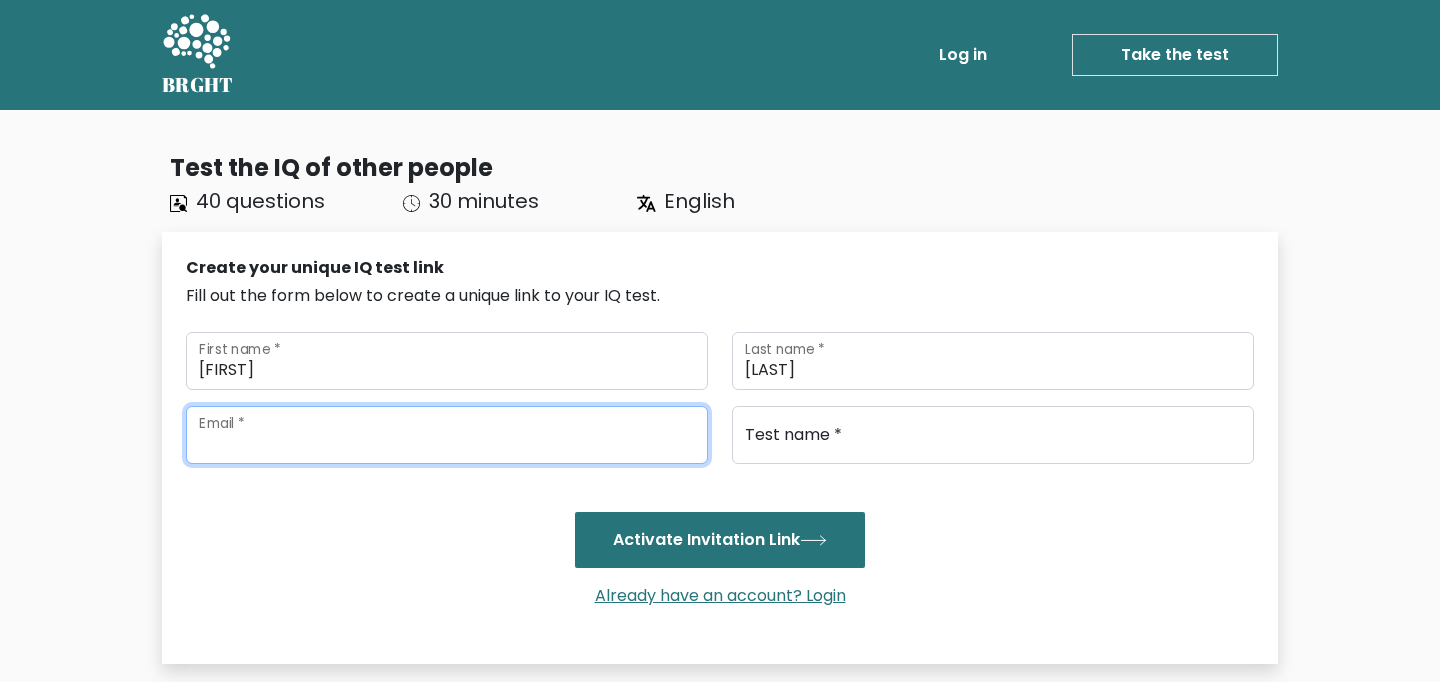 click at bounding box center [447, 435] 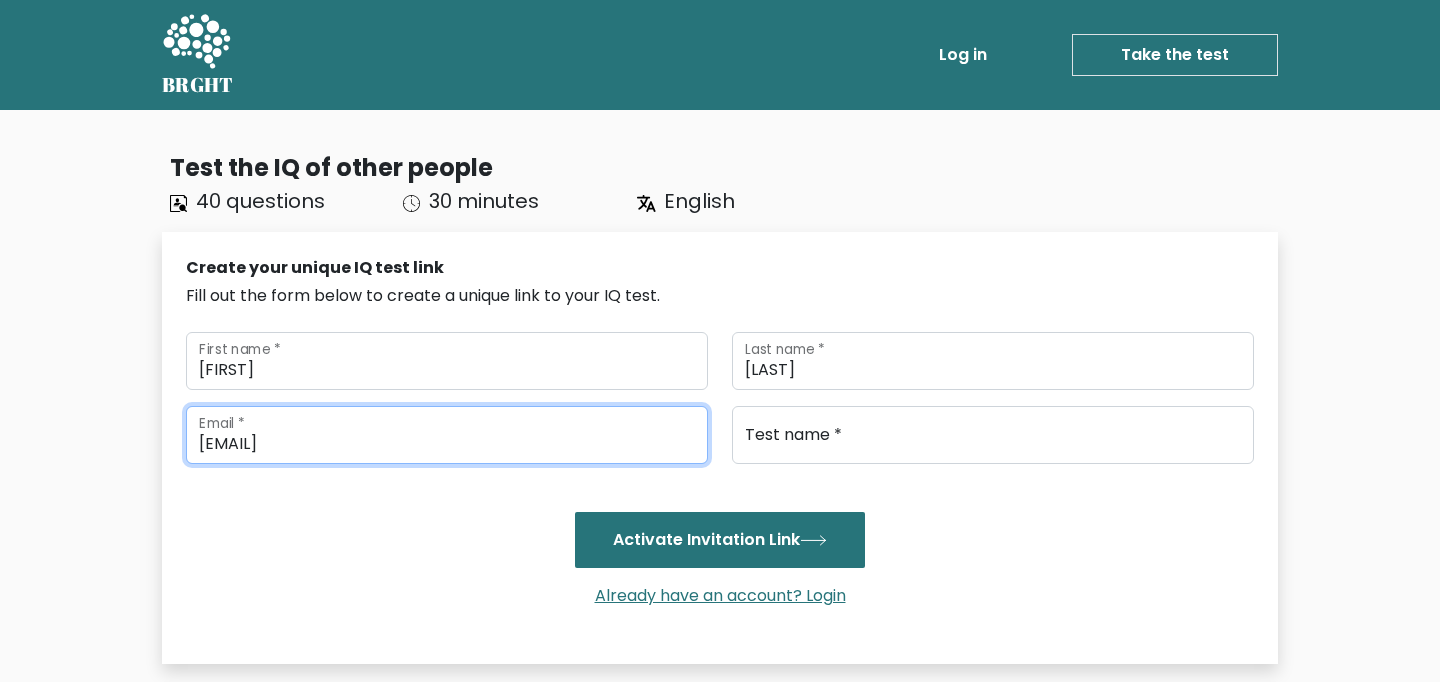 type on "[EMAIL]" 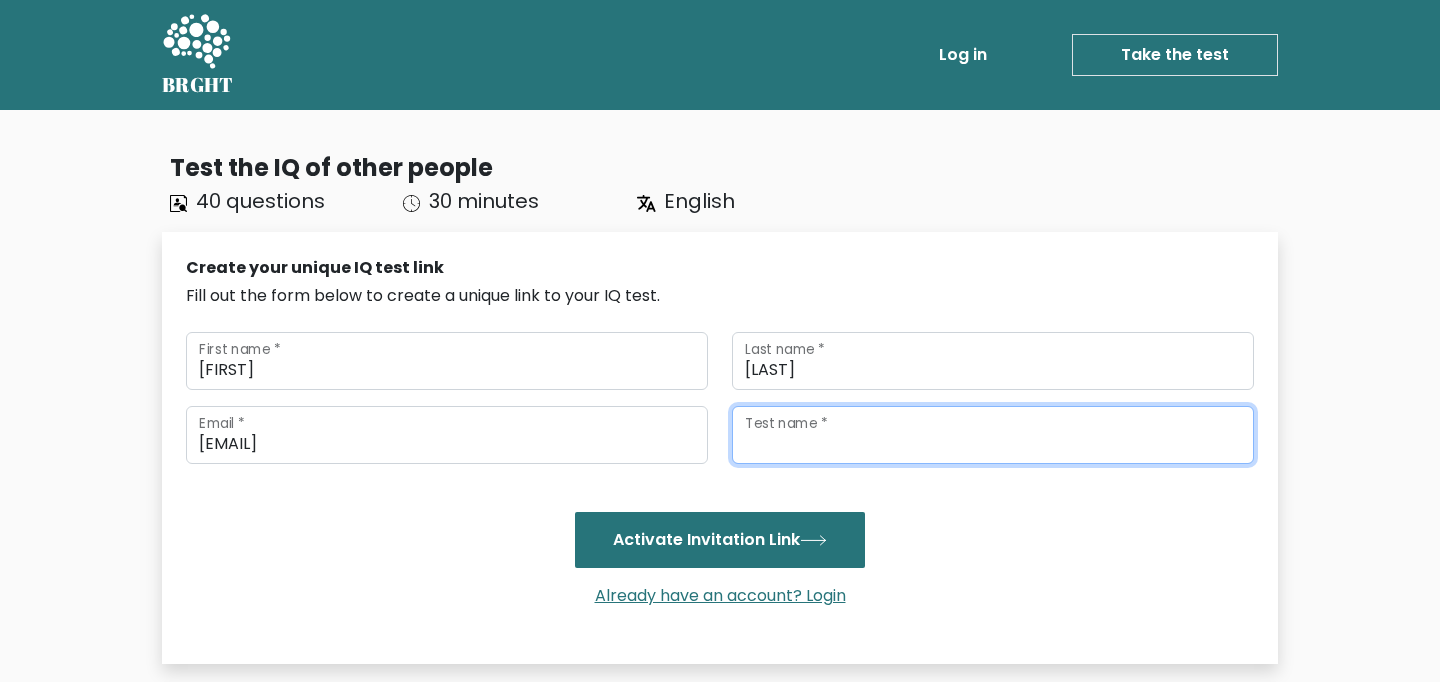 click on "Test name *" at bounding box center [993, 435] 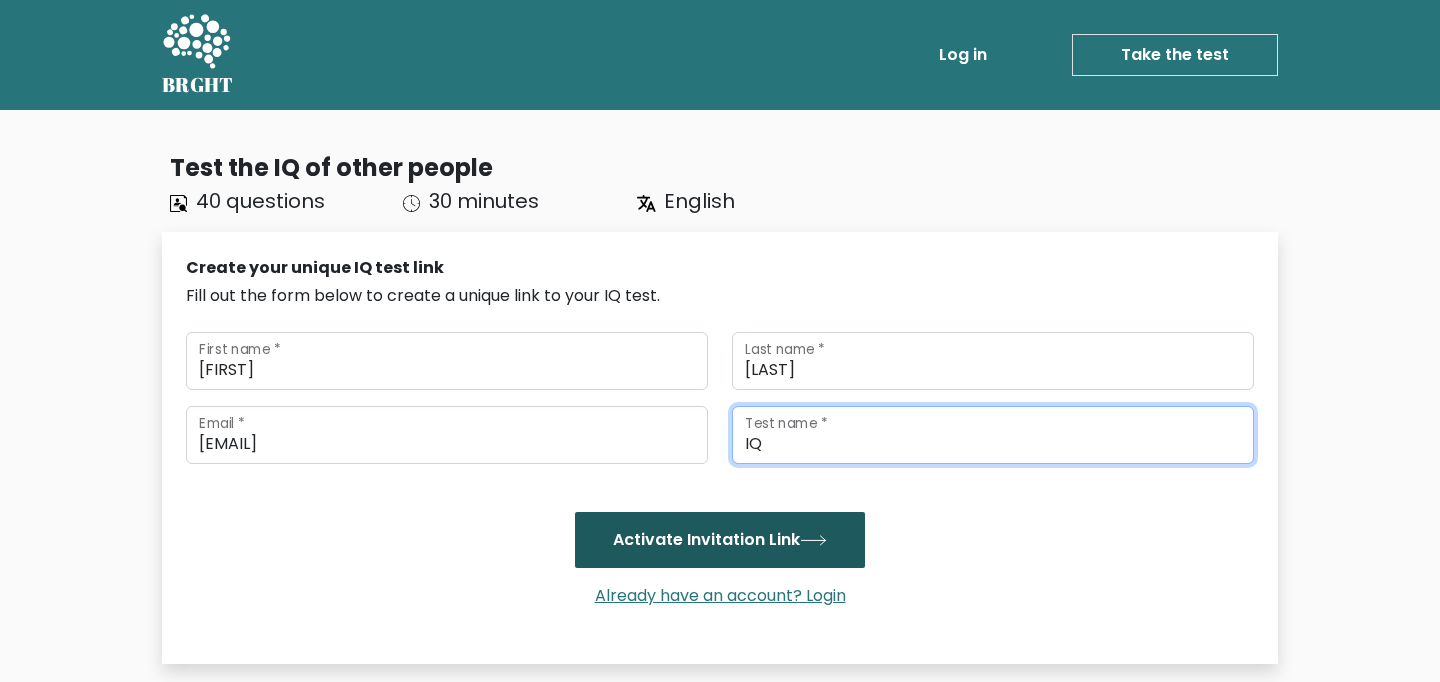 type on "IQ" 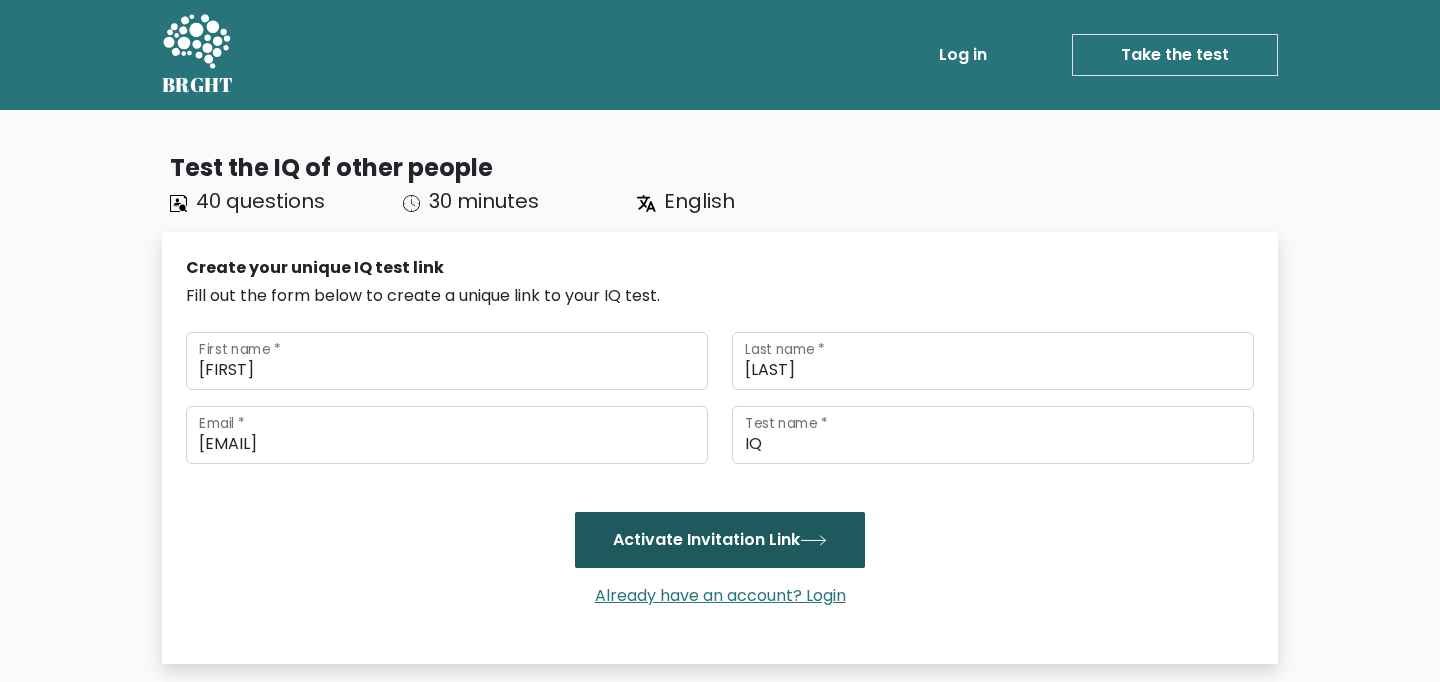 click on "Activate Invitation Link" at bounding box center (720, 540) 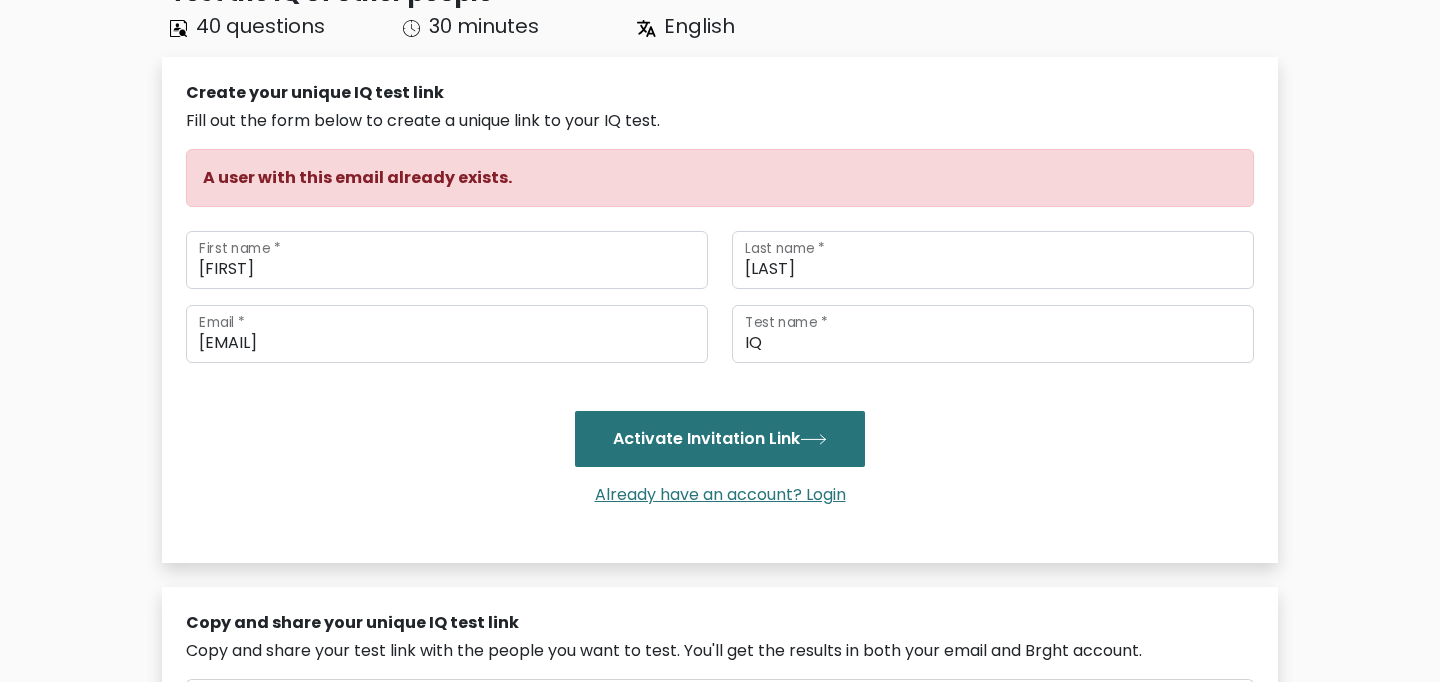 scroll, scrollTop: 176, scrollLeft: 0, axis: vertical 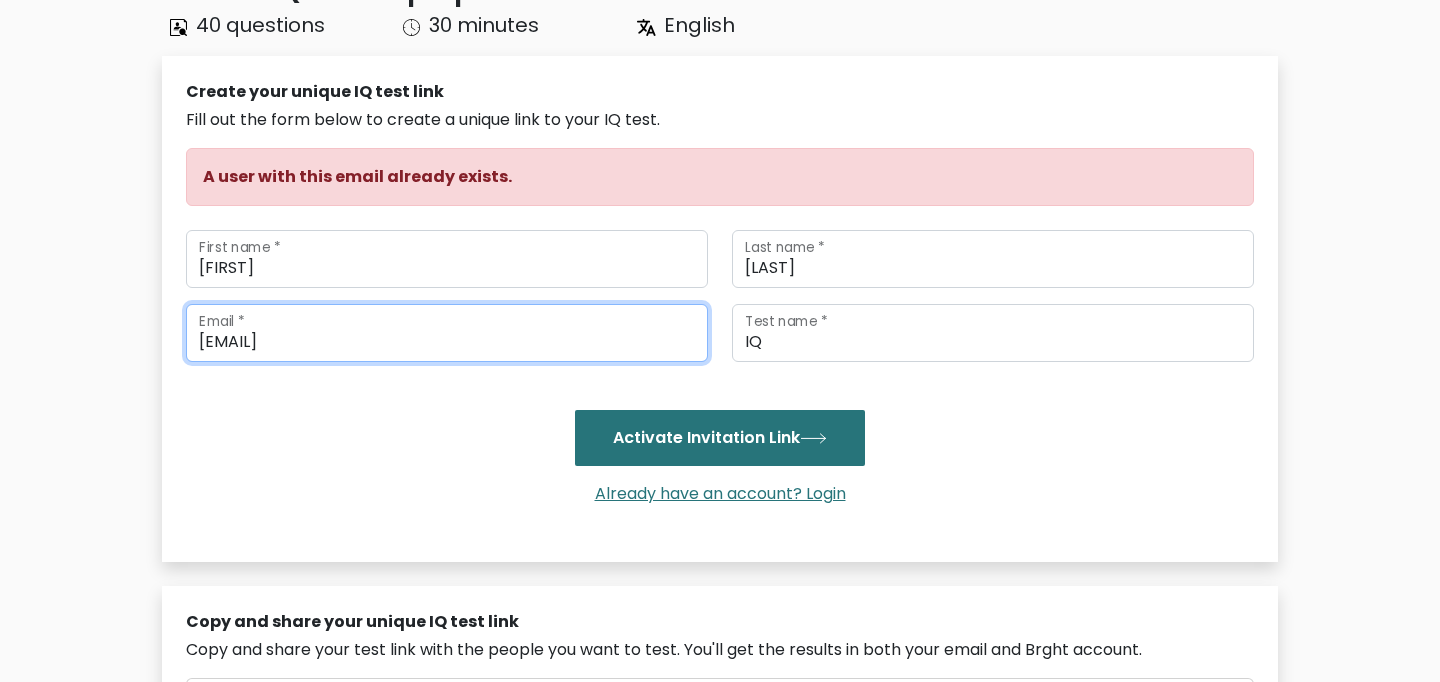 click on "[EMAIL]" at bounding box center [447, 333] 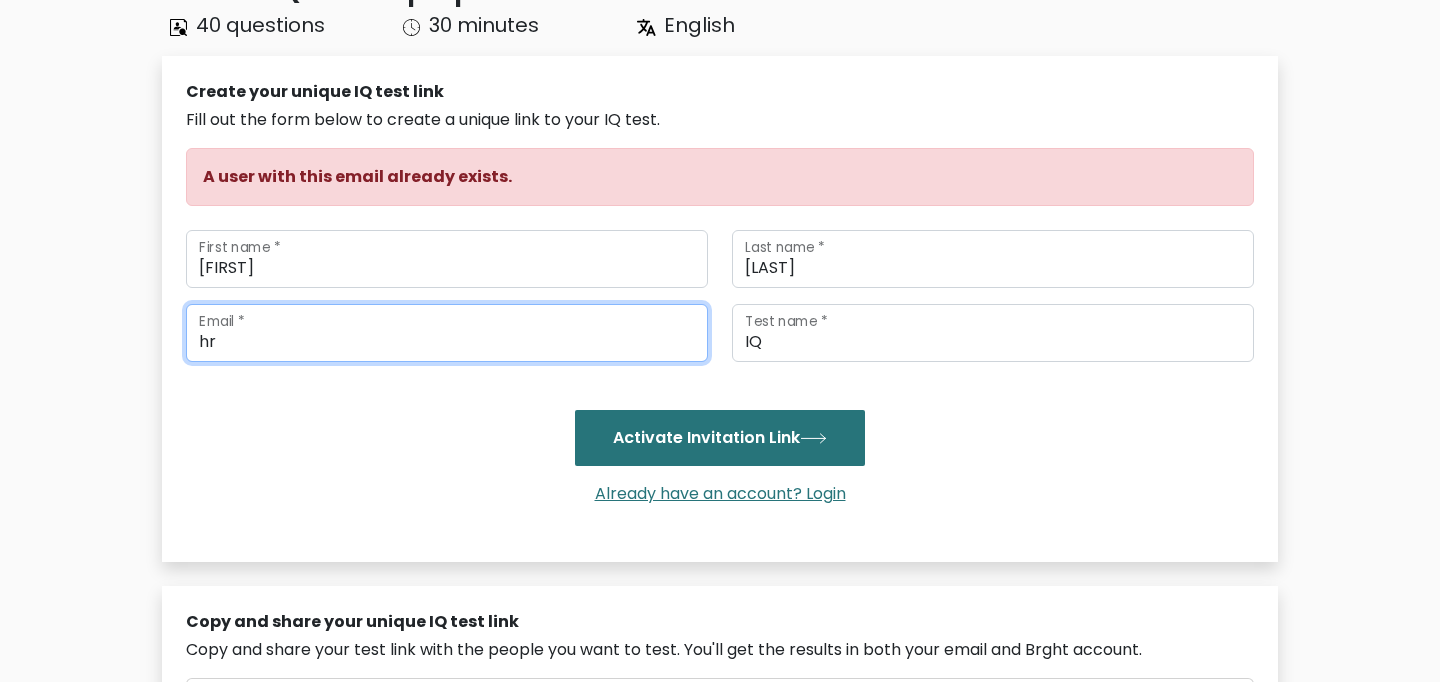 type on "h" 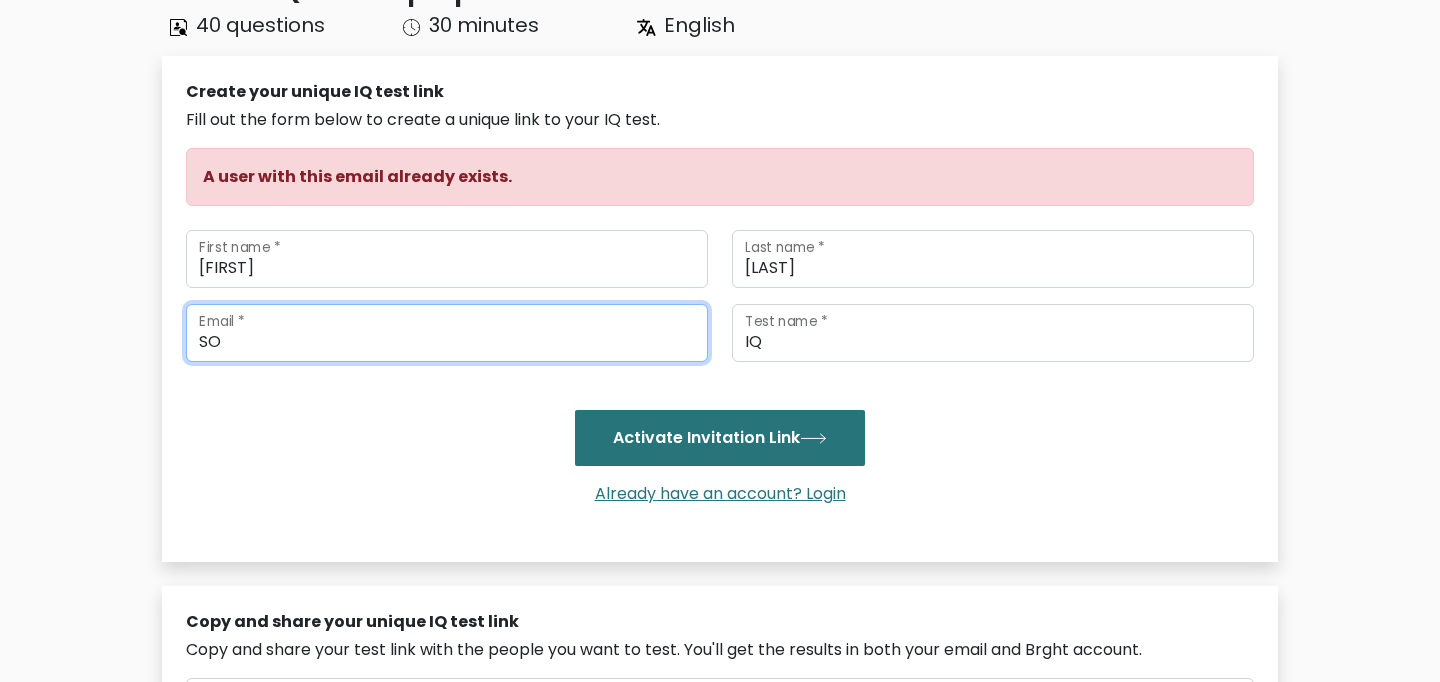 type on "S" 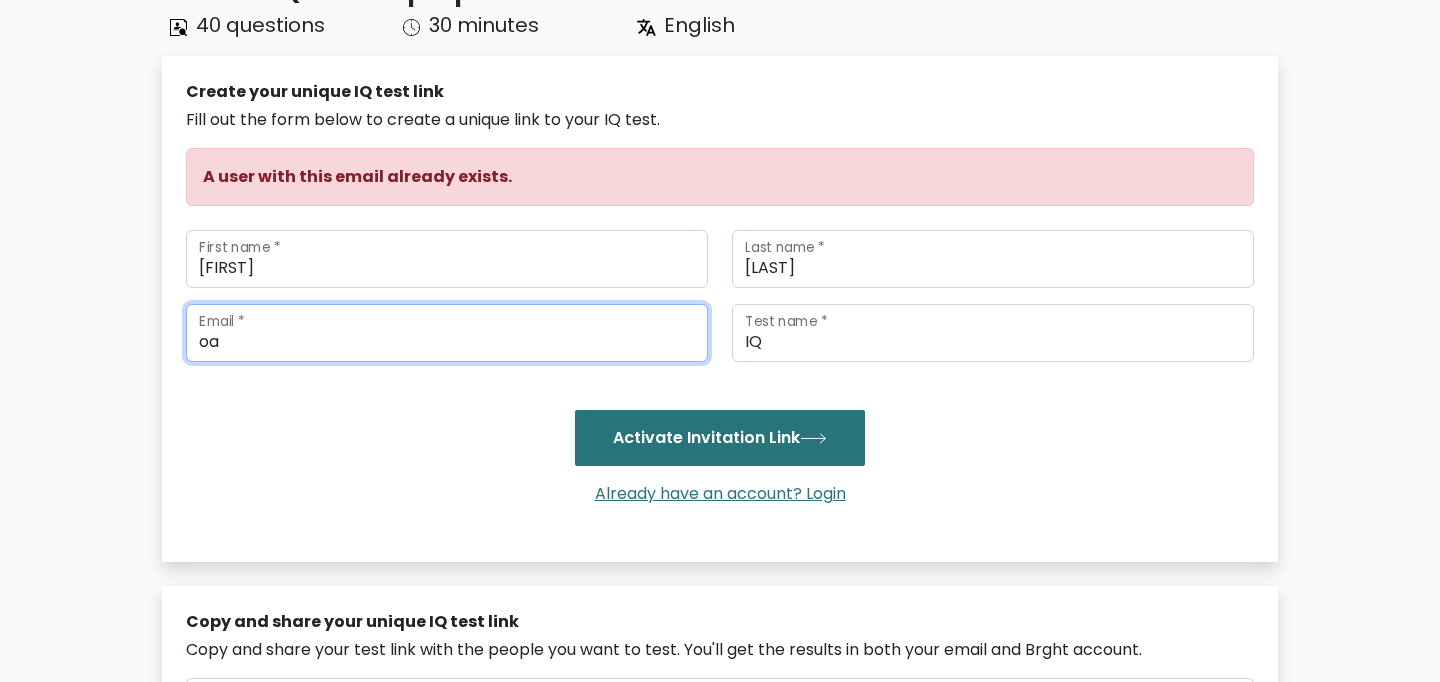 type on "o" 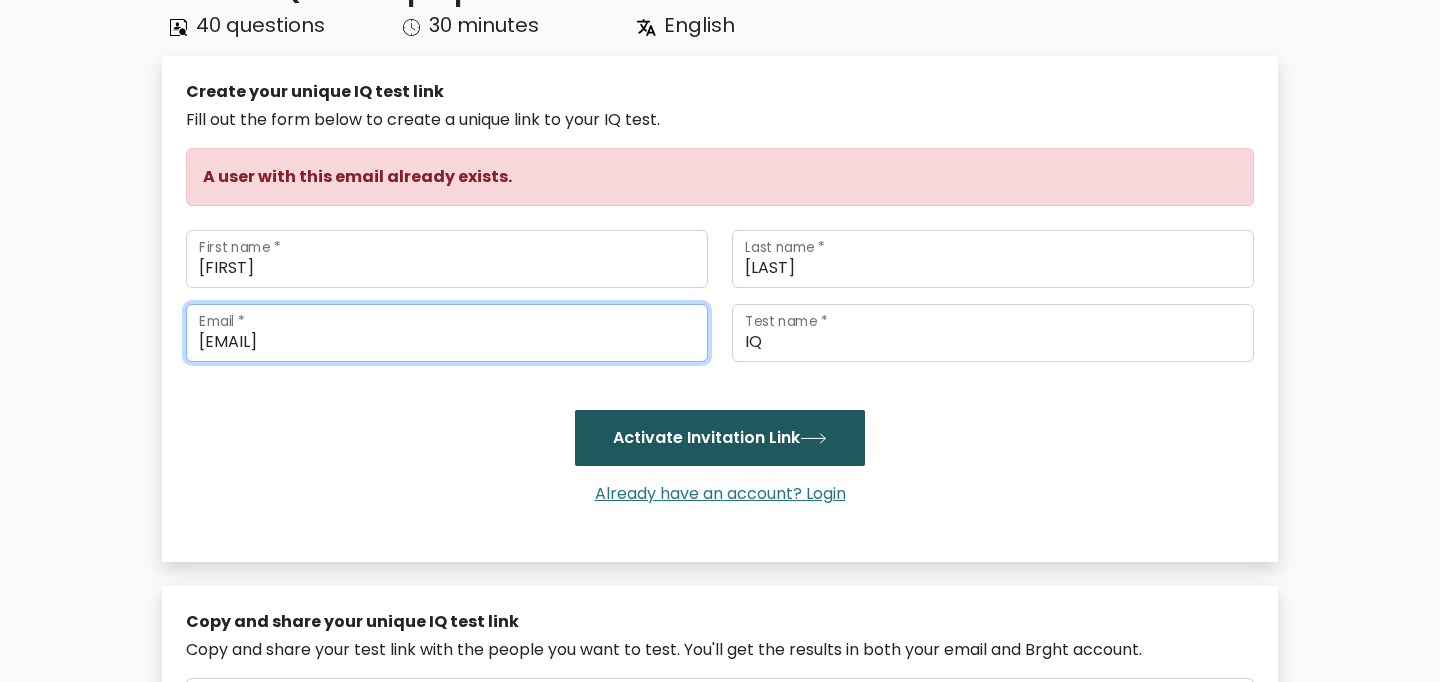 type on "[EMAIL]" 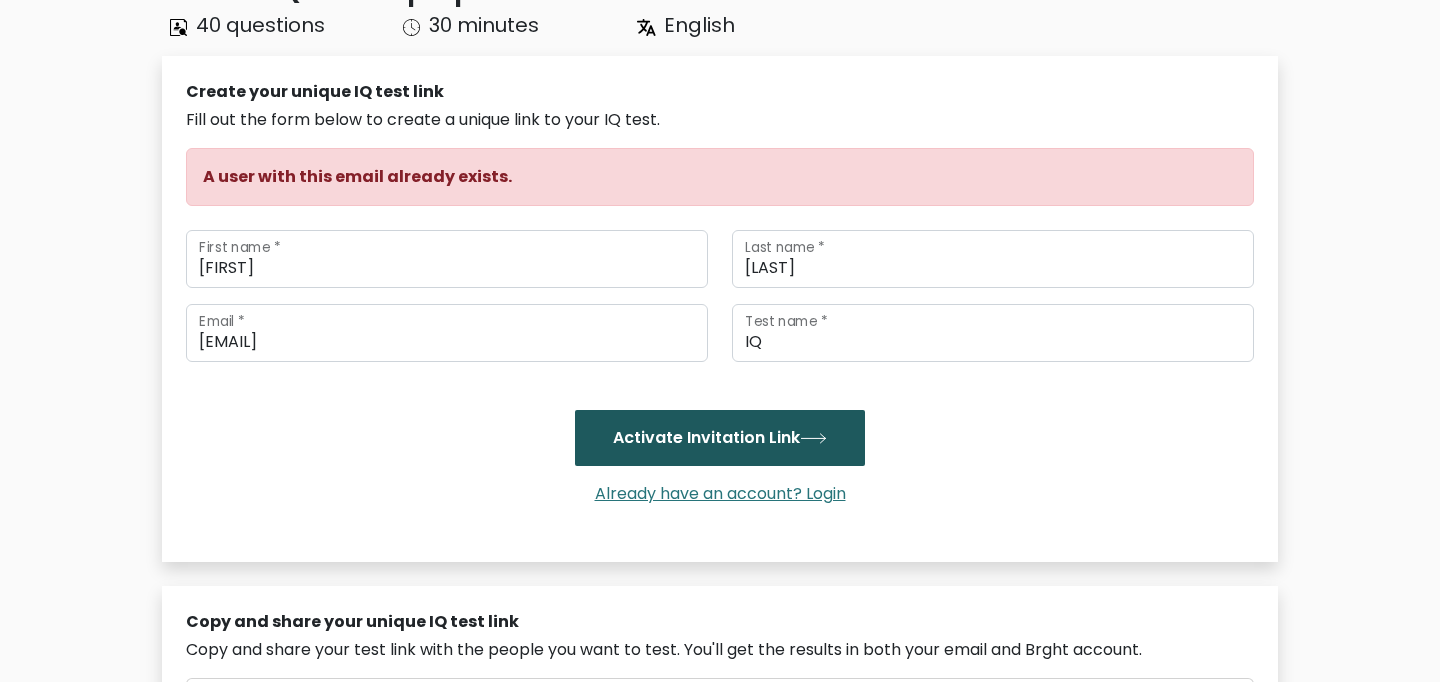 click on "Activate Invitation Link" at bounding box center (720, 438) 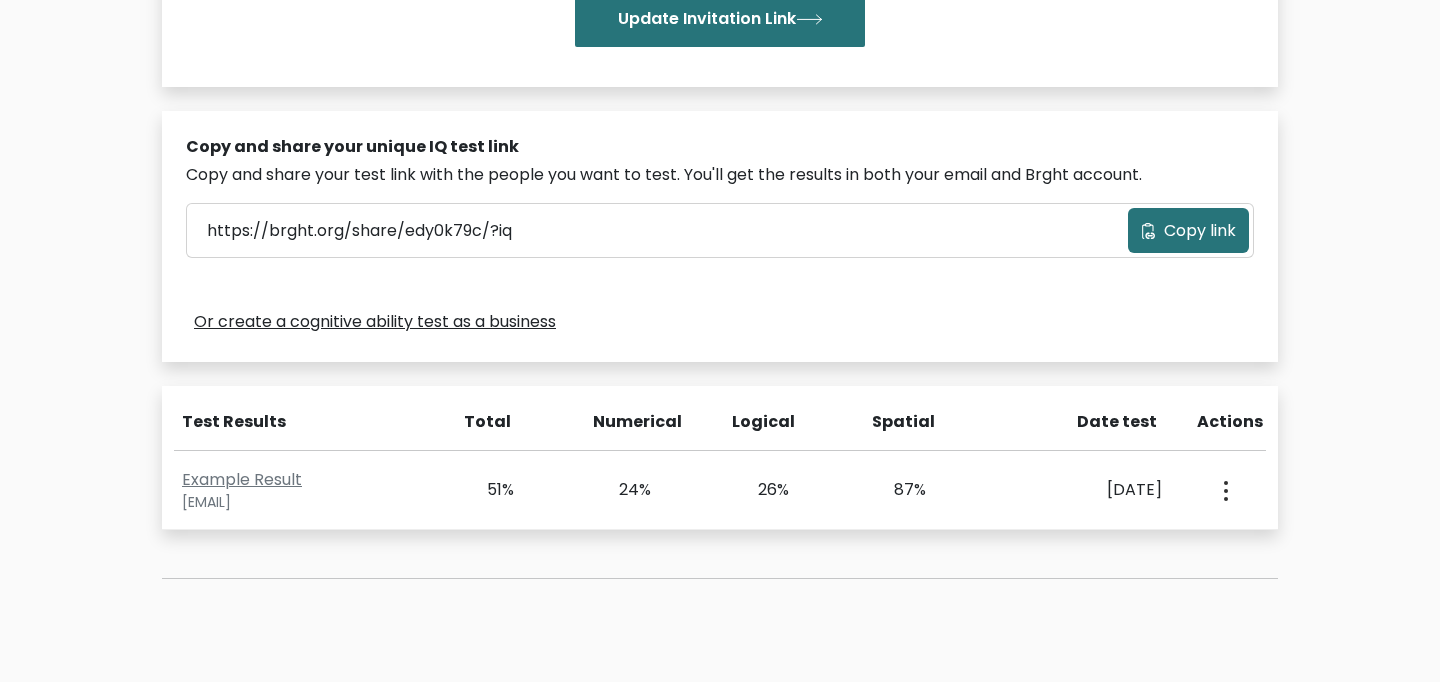 scroll, scrollTop: 524, scrollLeft: 0, axis: vertical 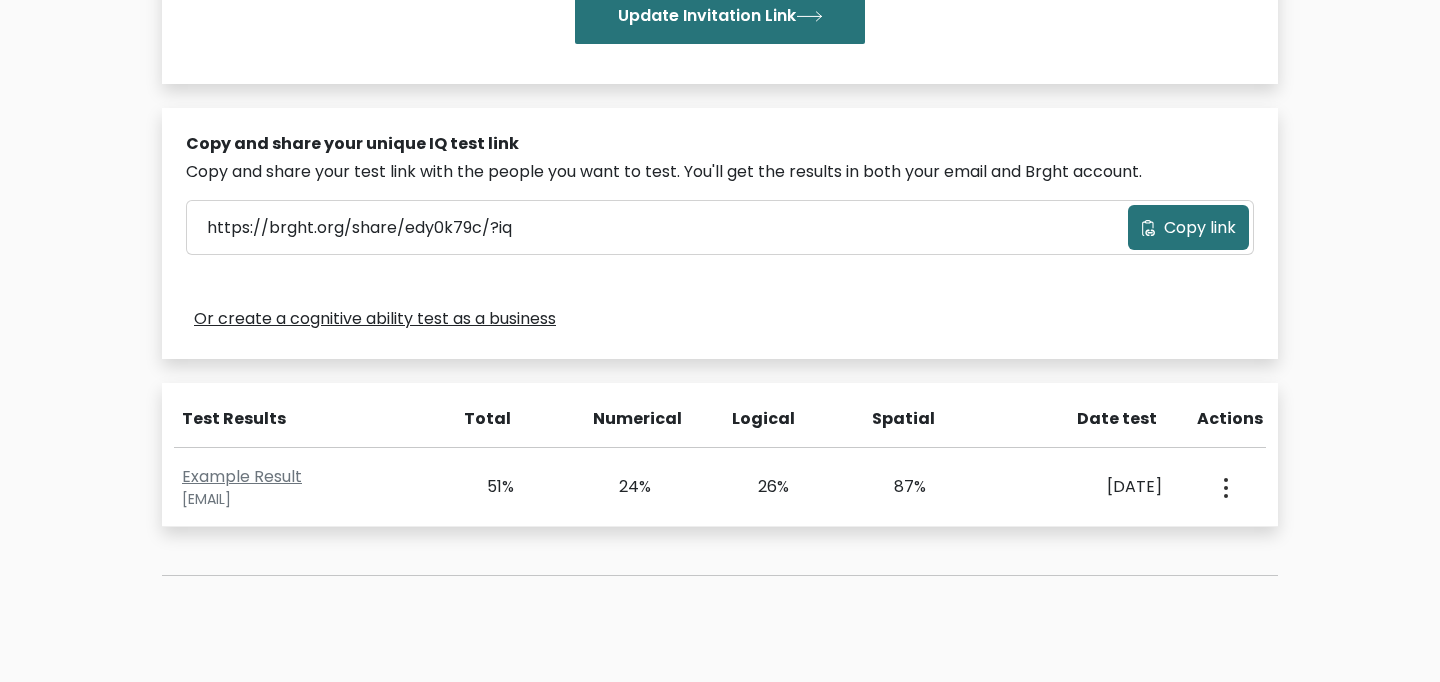 click on "Copy  link" at bounding box center (1200, 228) 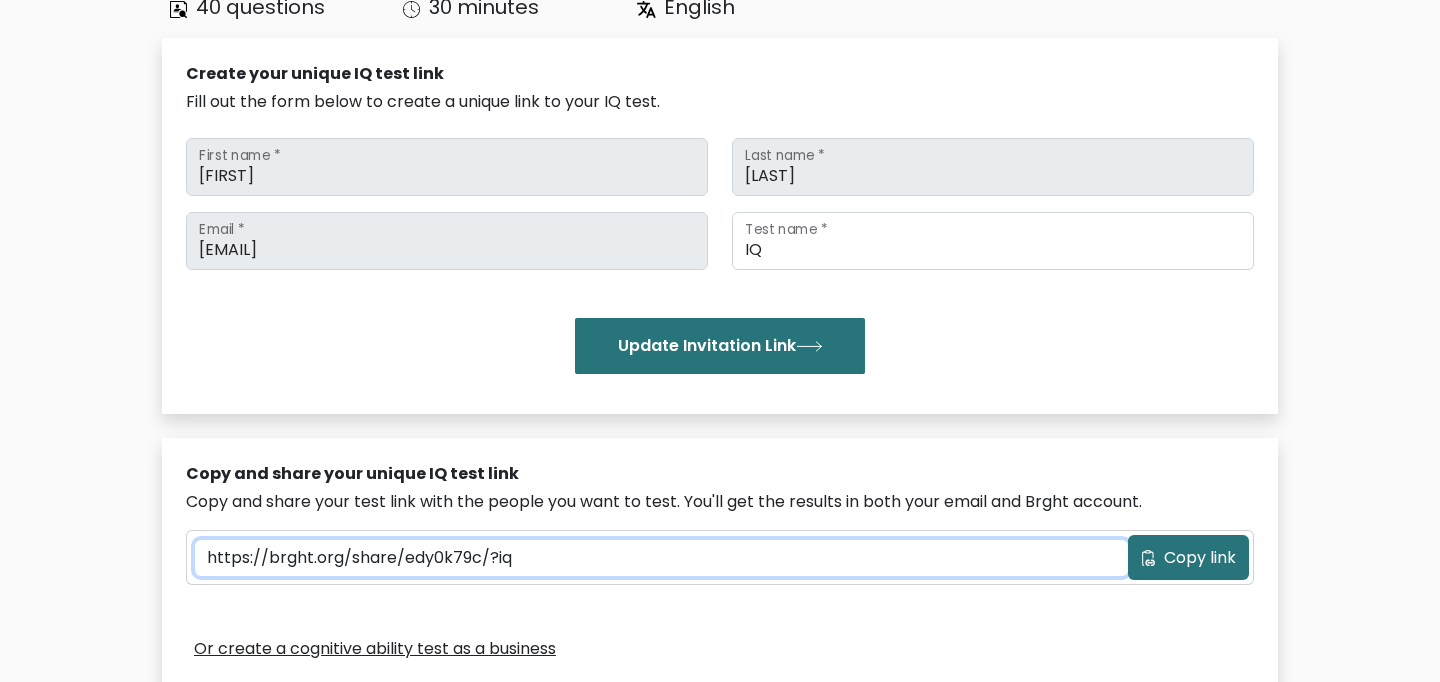 scroll, scrollTop: 0, scrollLeft: 0, axis: both 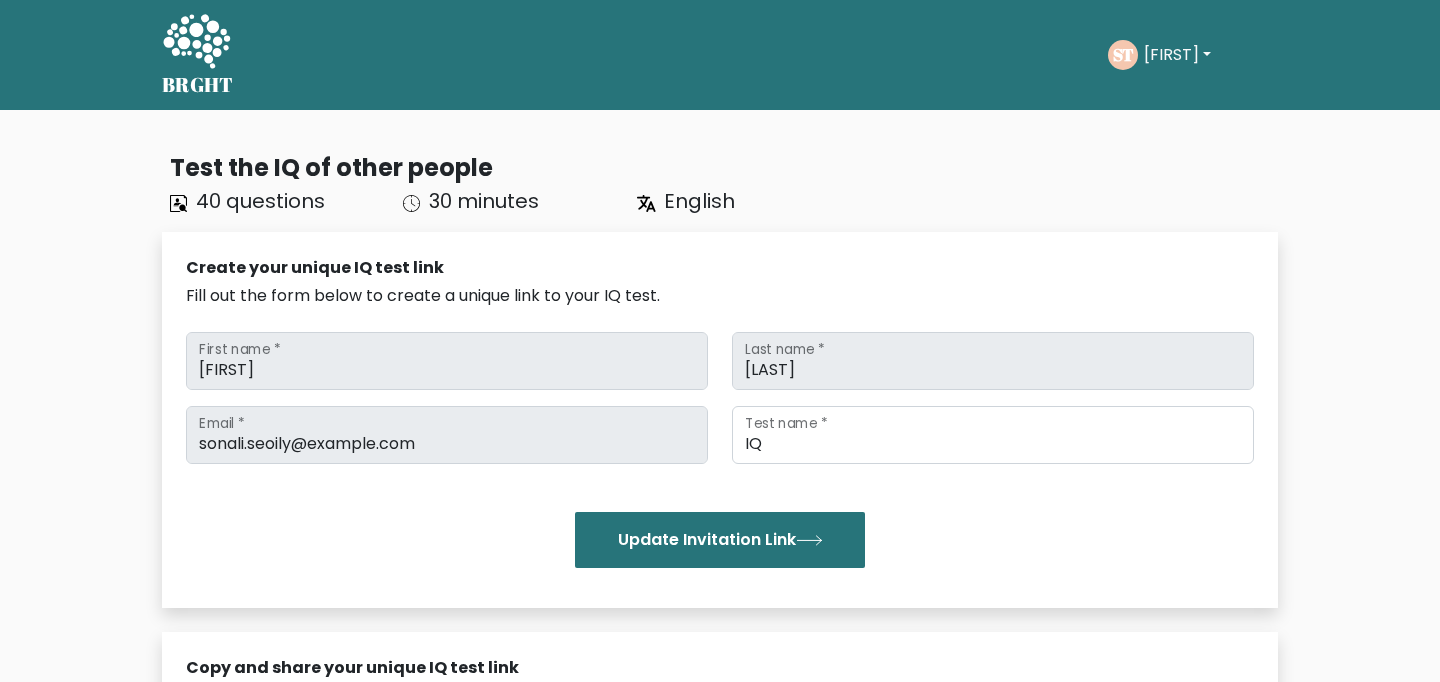 click on "[FIRST]" at bounding box center [1177, 55] 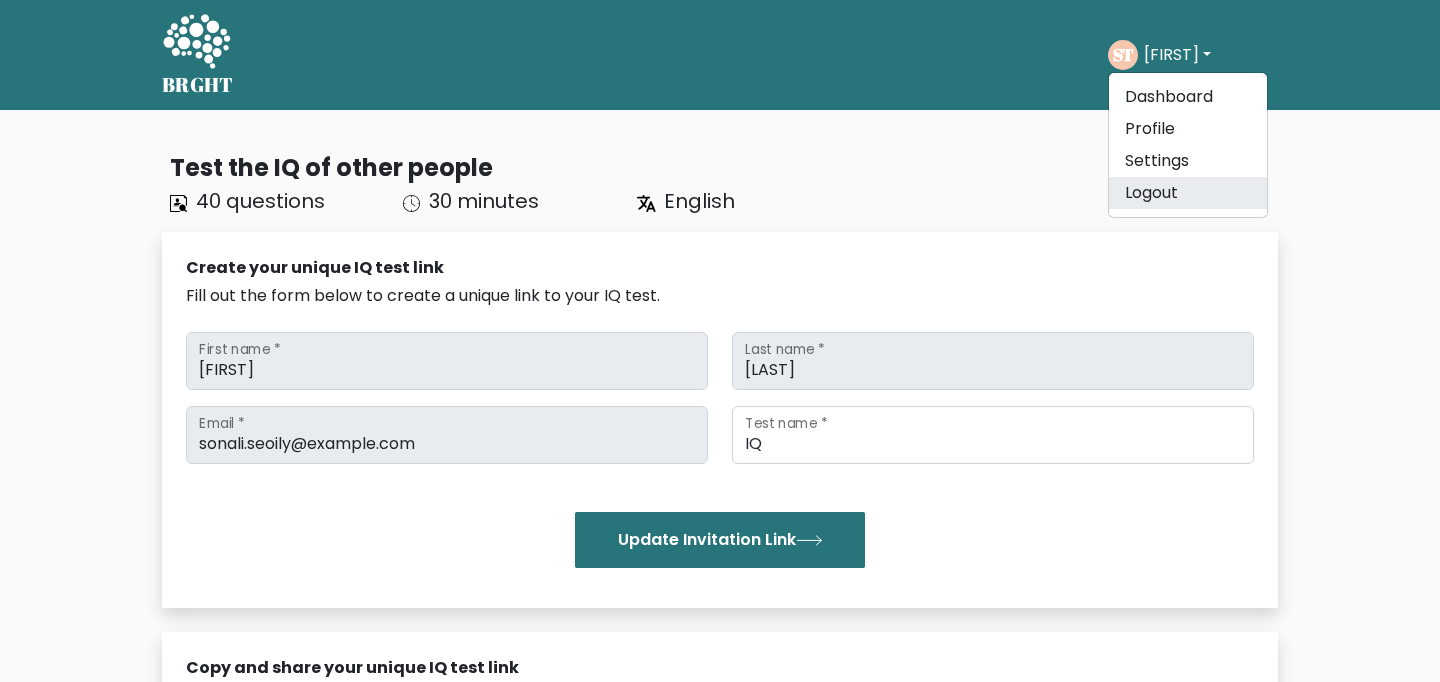 click on "Logout" at bounding box center [1188, 193] 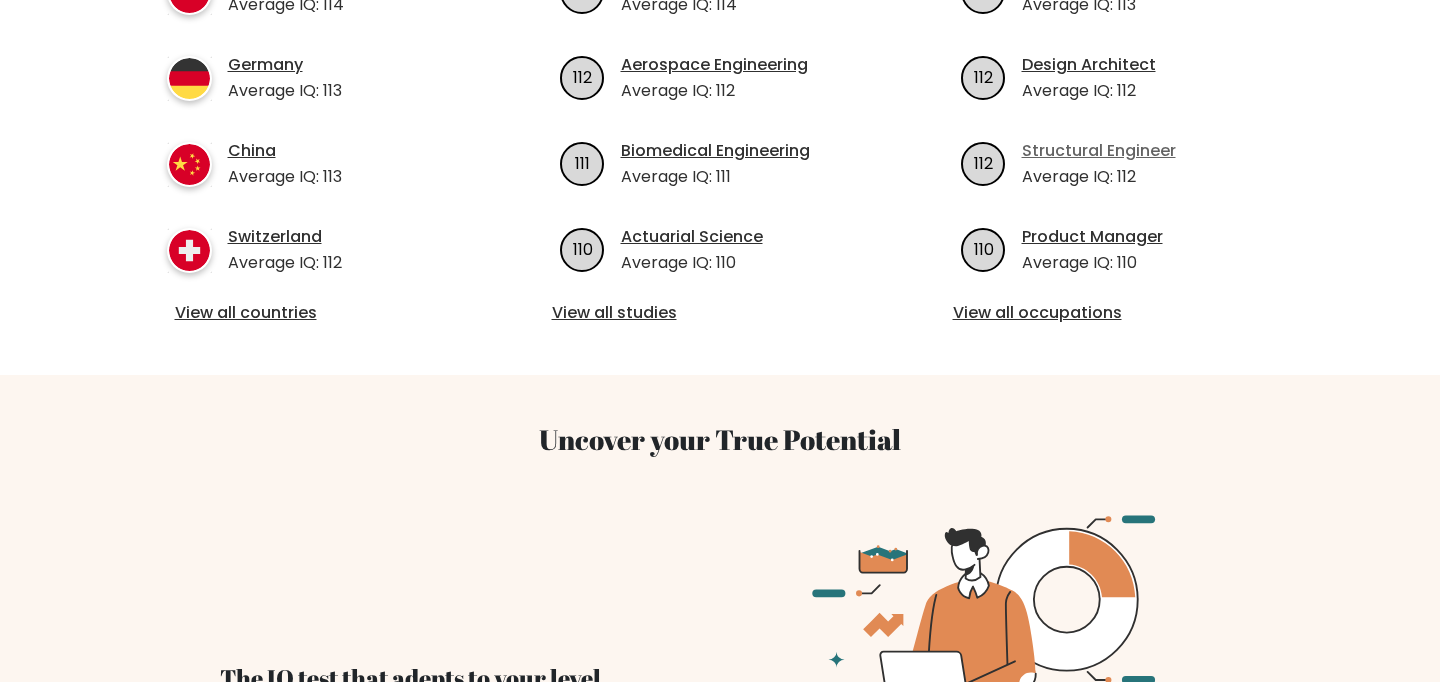 scroll, scrollTop: 0, scrollLeft: 0, axis: both 